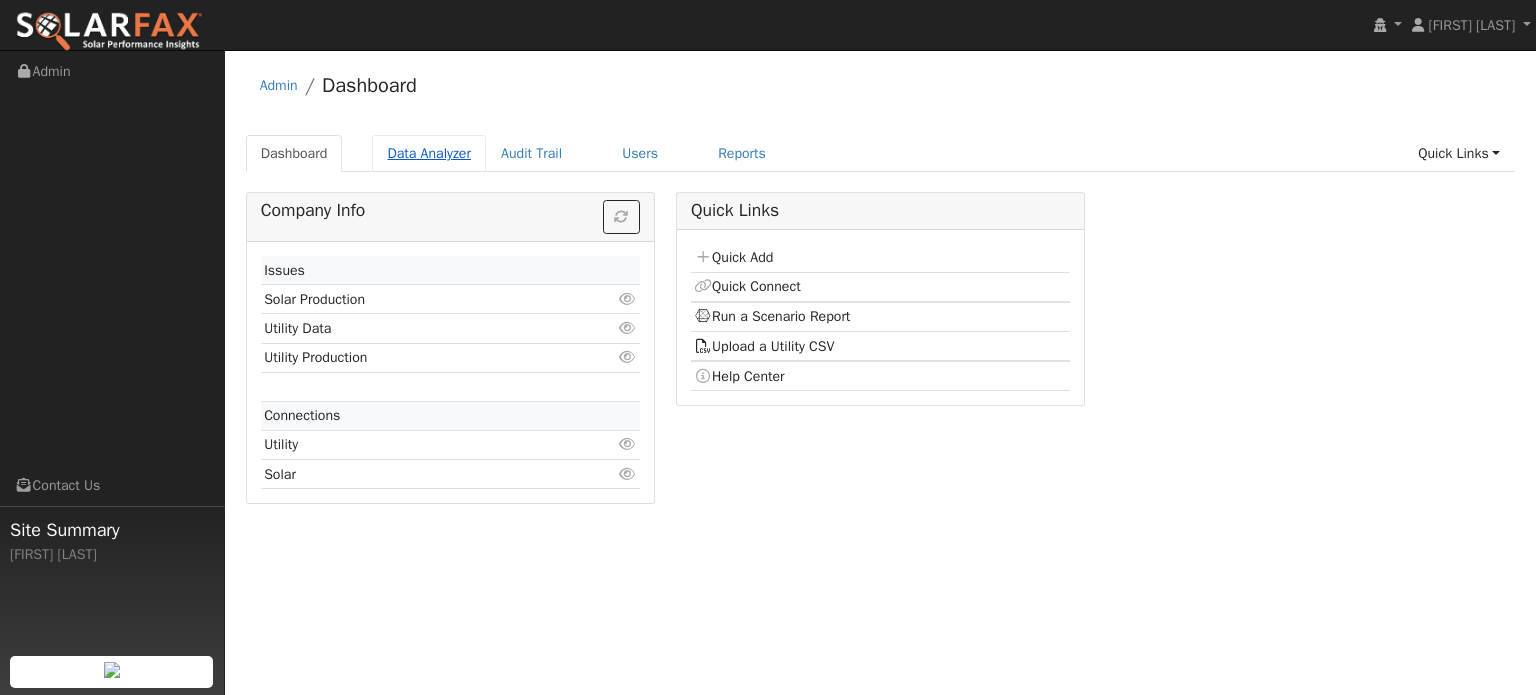 scroll, scrollTop: 0, scrollLeft: 0, axis: both 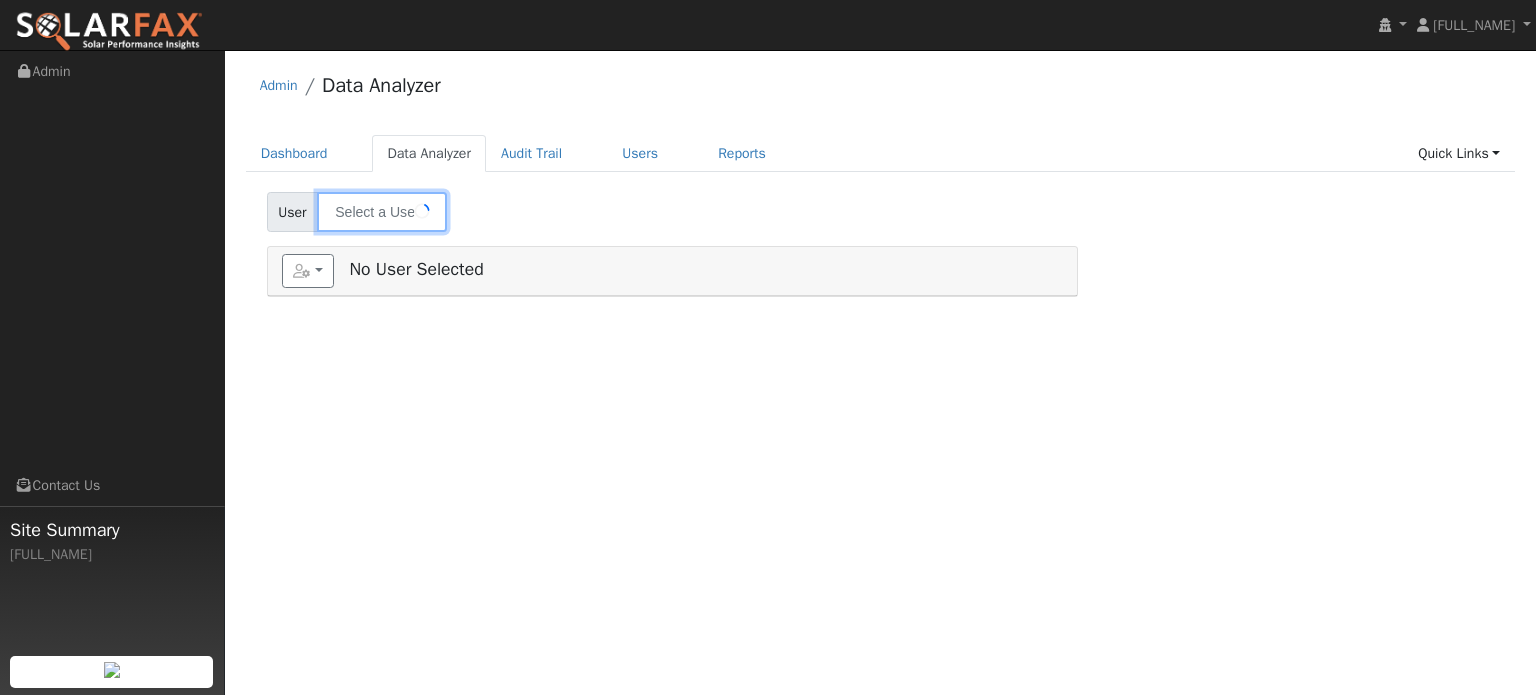 type on "[FULL_NAME]" 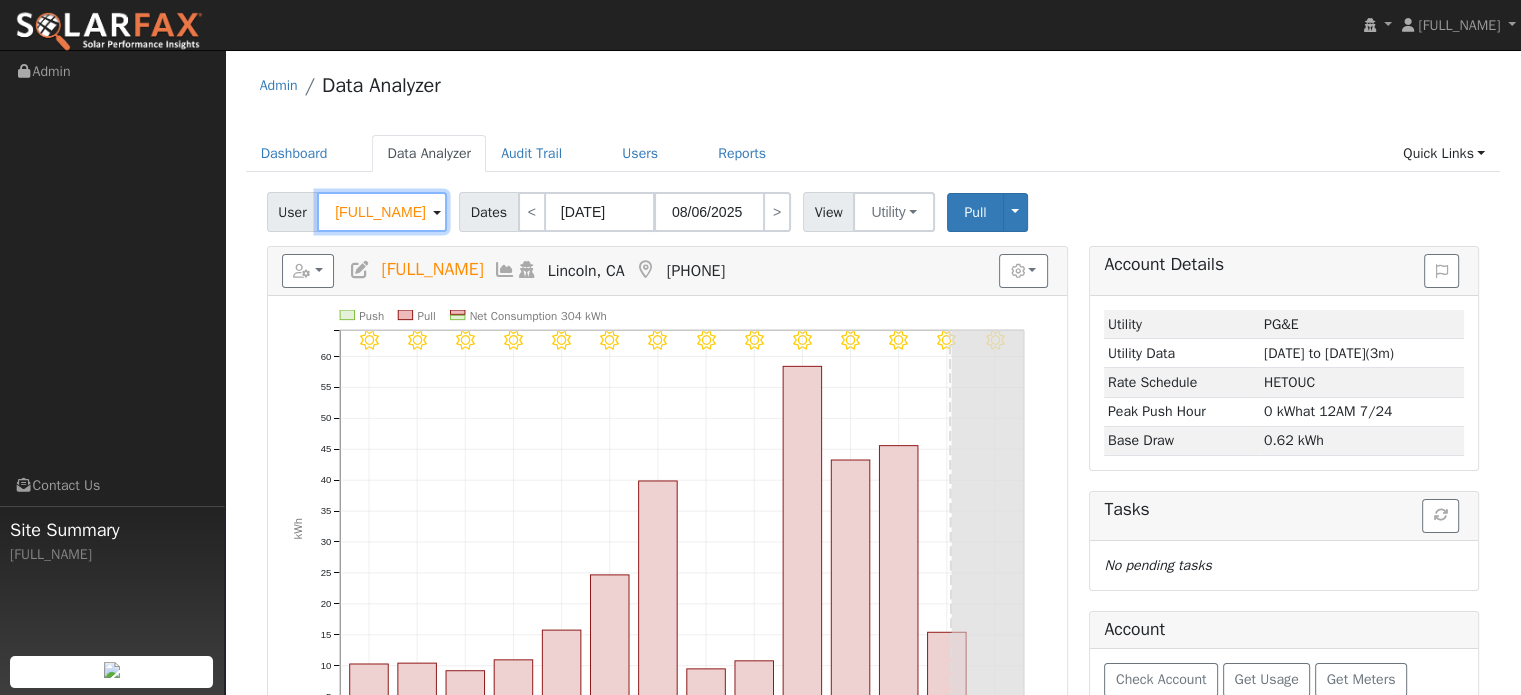 click on "[FULL_NAME]" at bounding box center [382, 212] 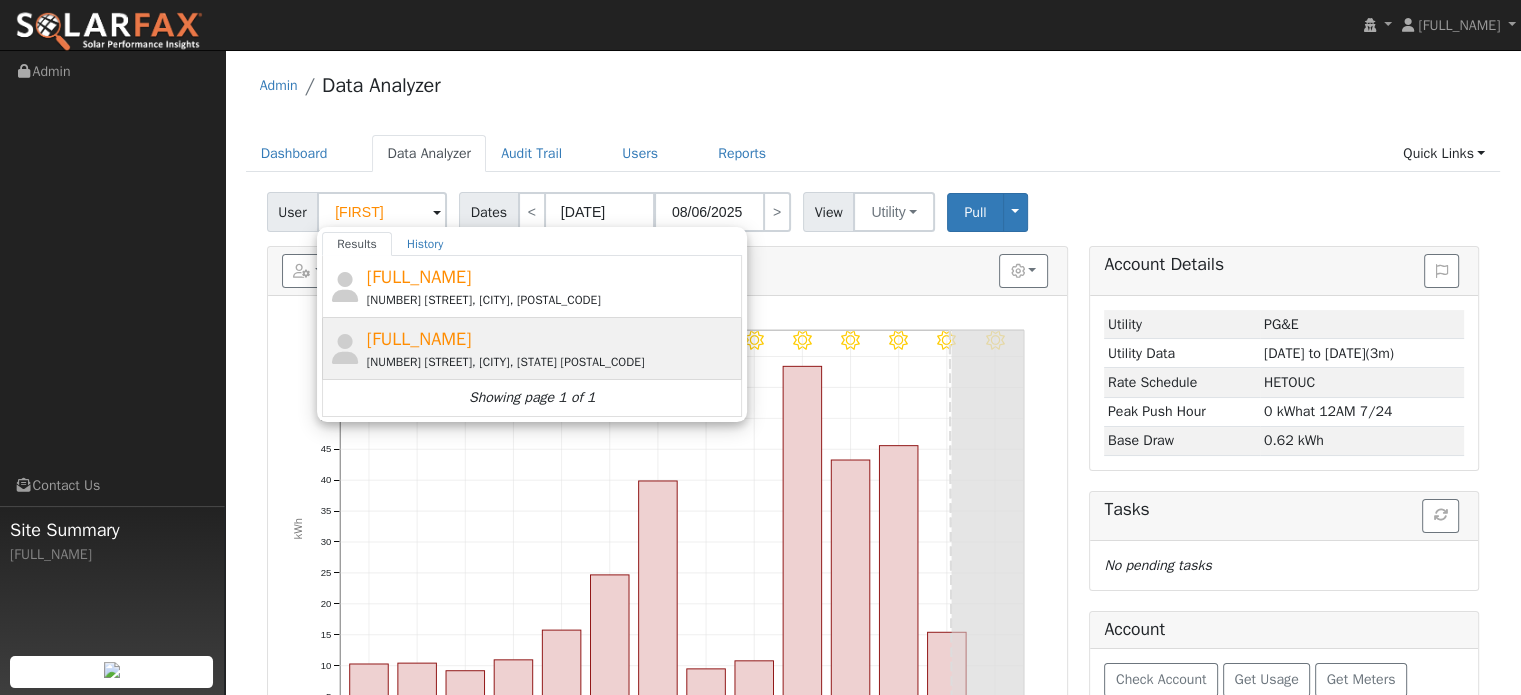 click on "Jake Radmilovic" at bounding box center [419, 339] 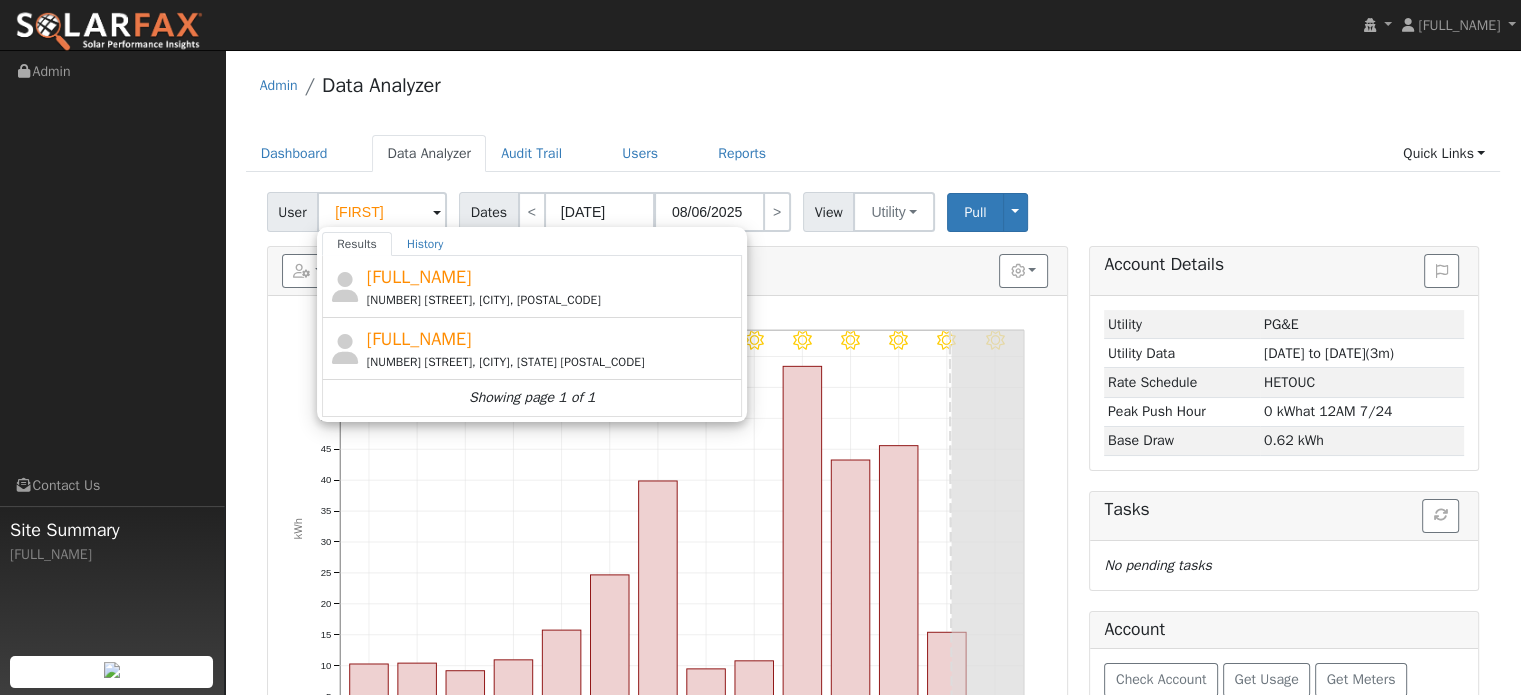 type on "Jake Radmilovic" 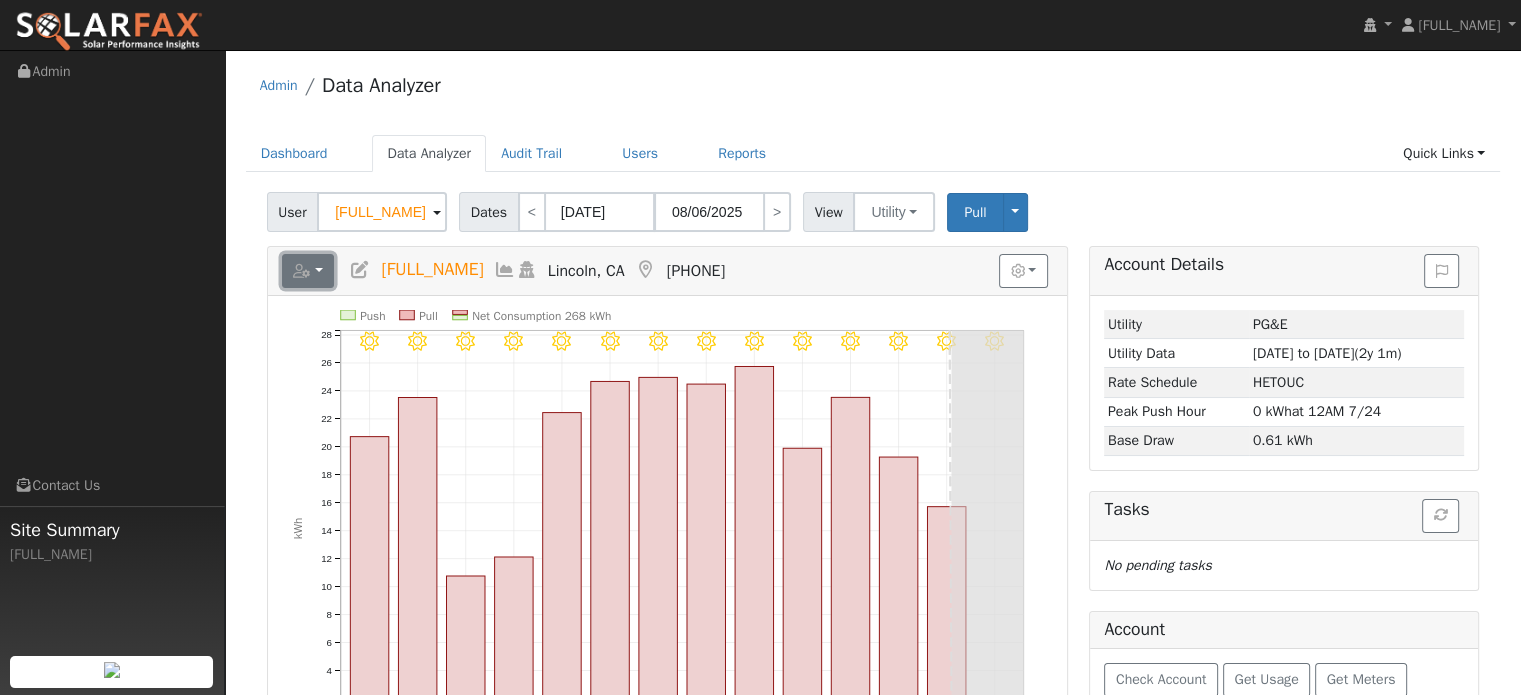 click at bounding box center [308, 271] 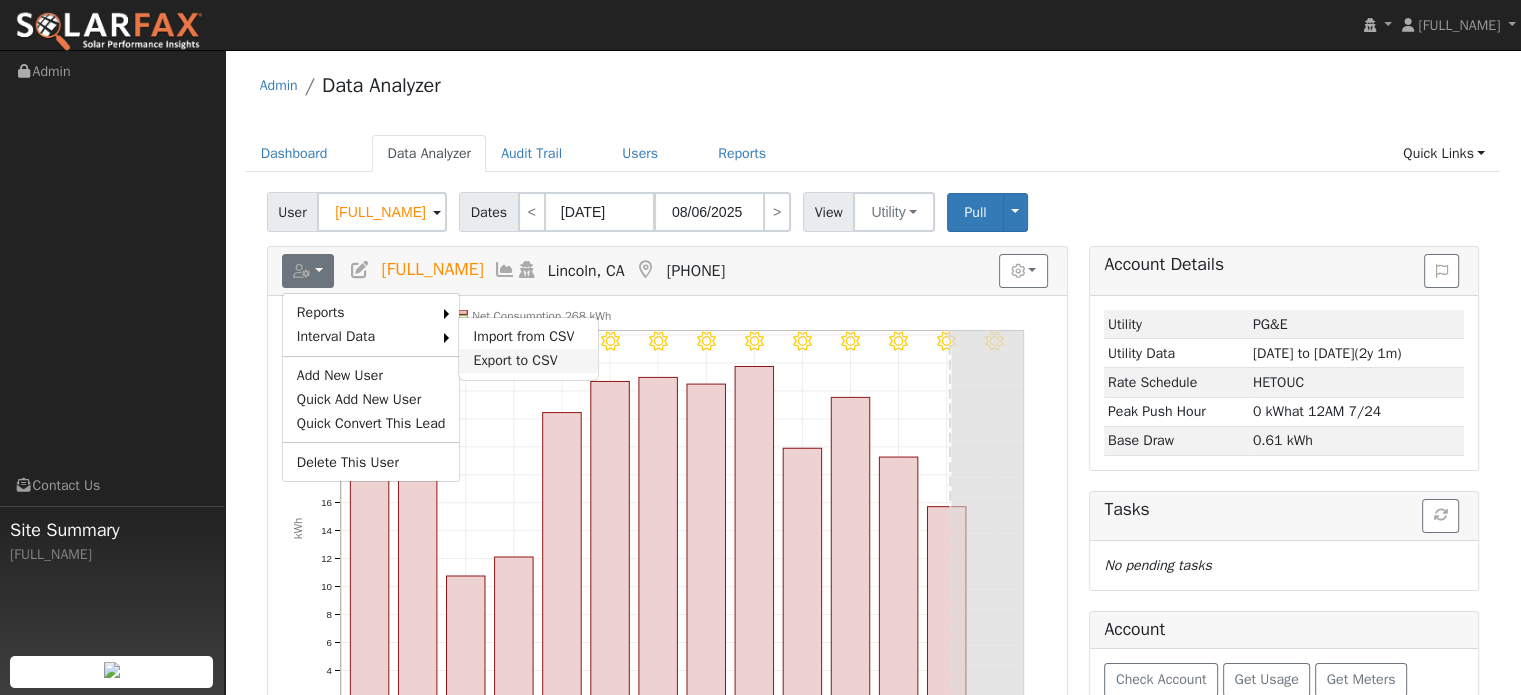 click on "Export to CSV" at bounding box center (528, 361) 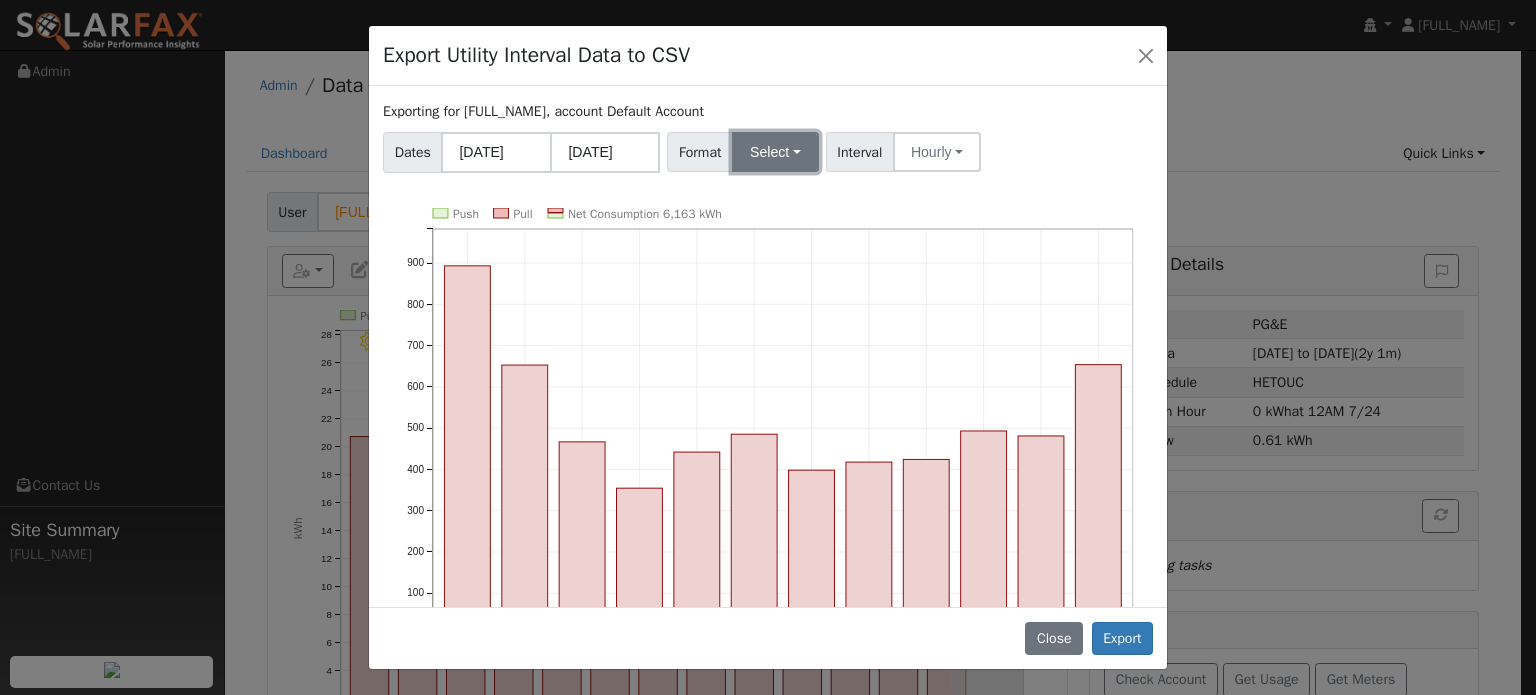 click on "Select" at bounding box center [775, 152] 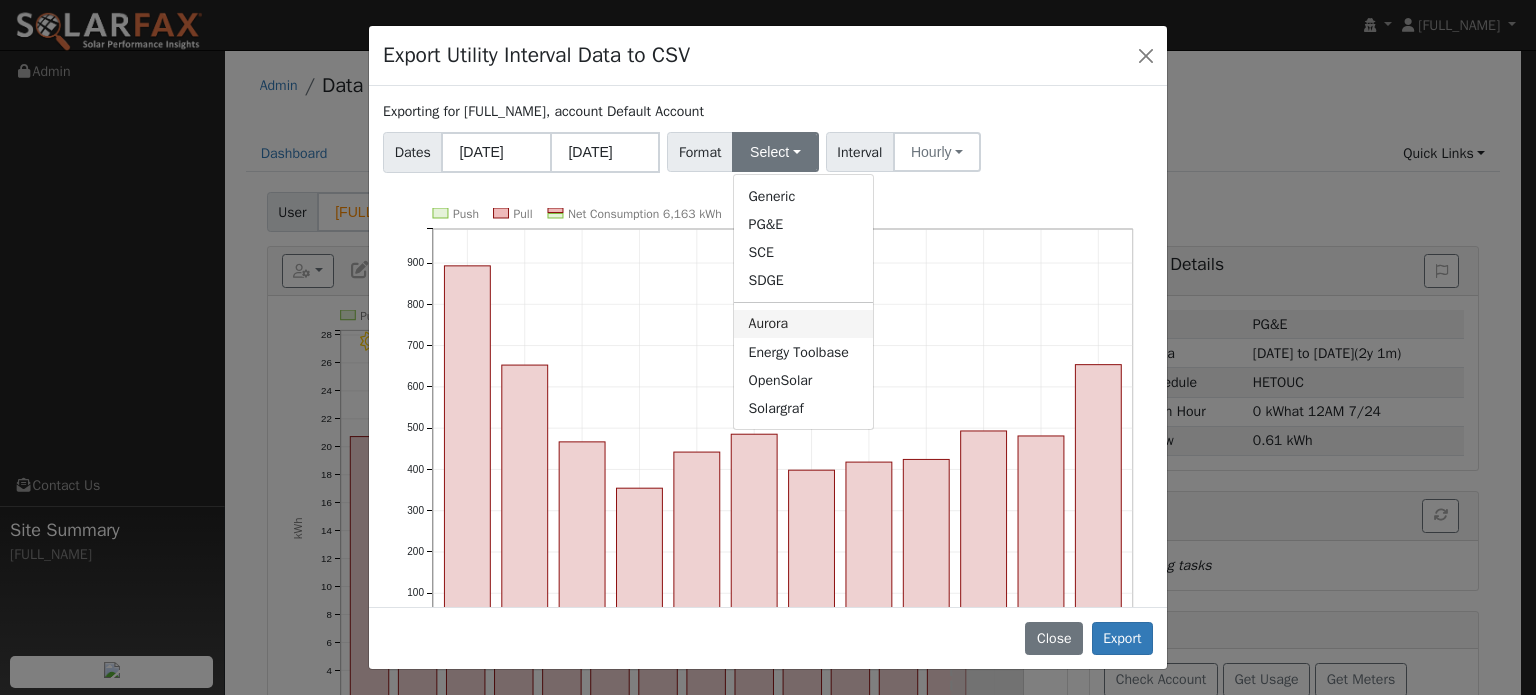 click on "Aurora" at bounding box center [803, 324] 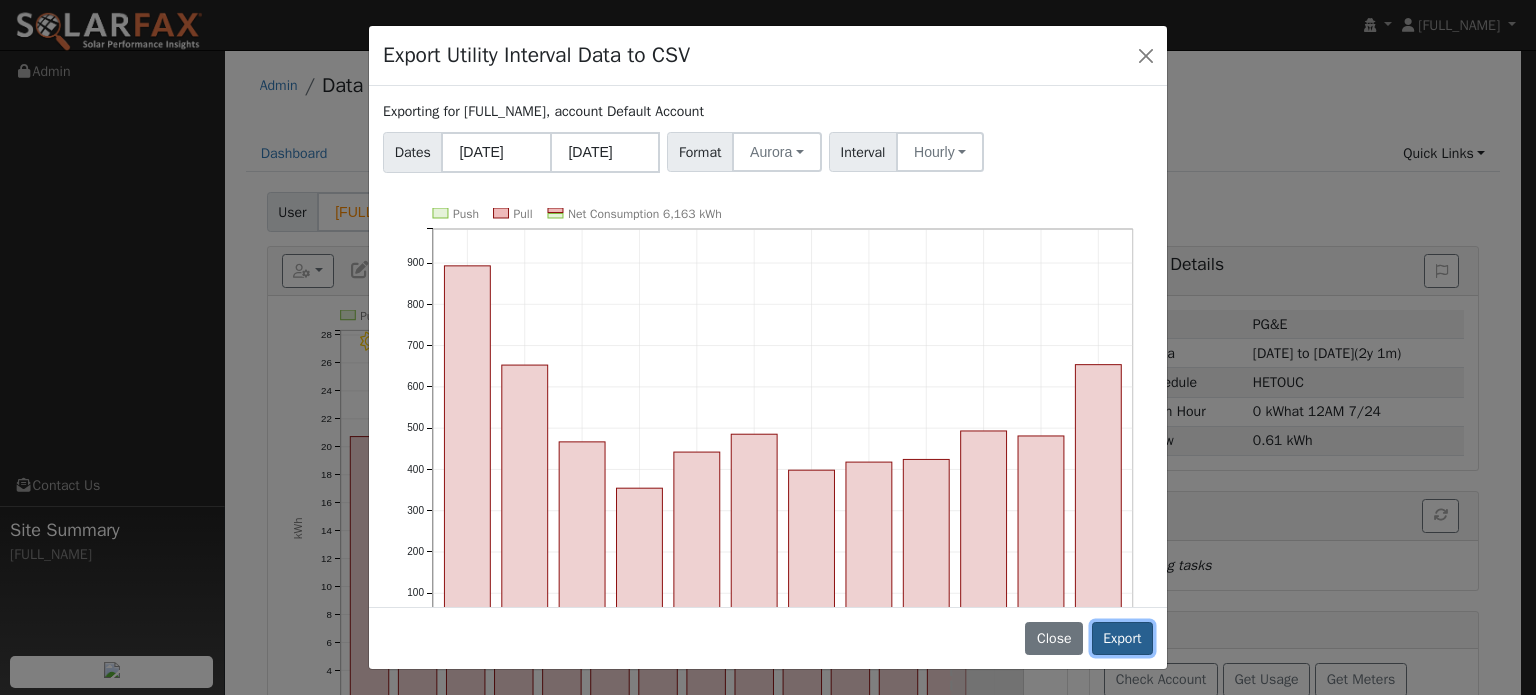 click on "Export" at bounding box center (1122, 639) 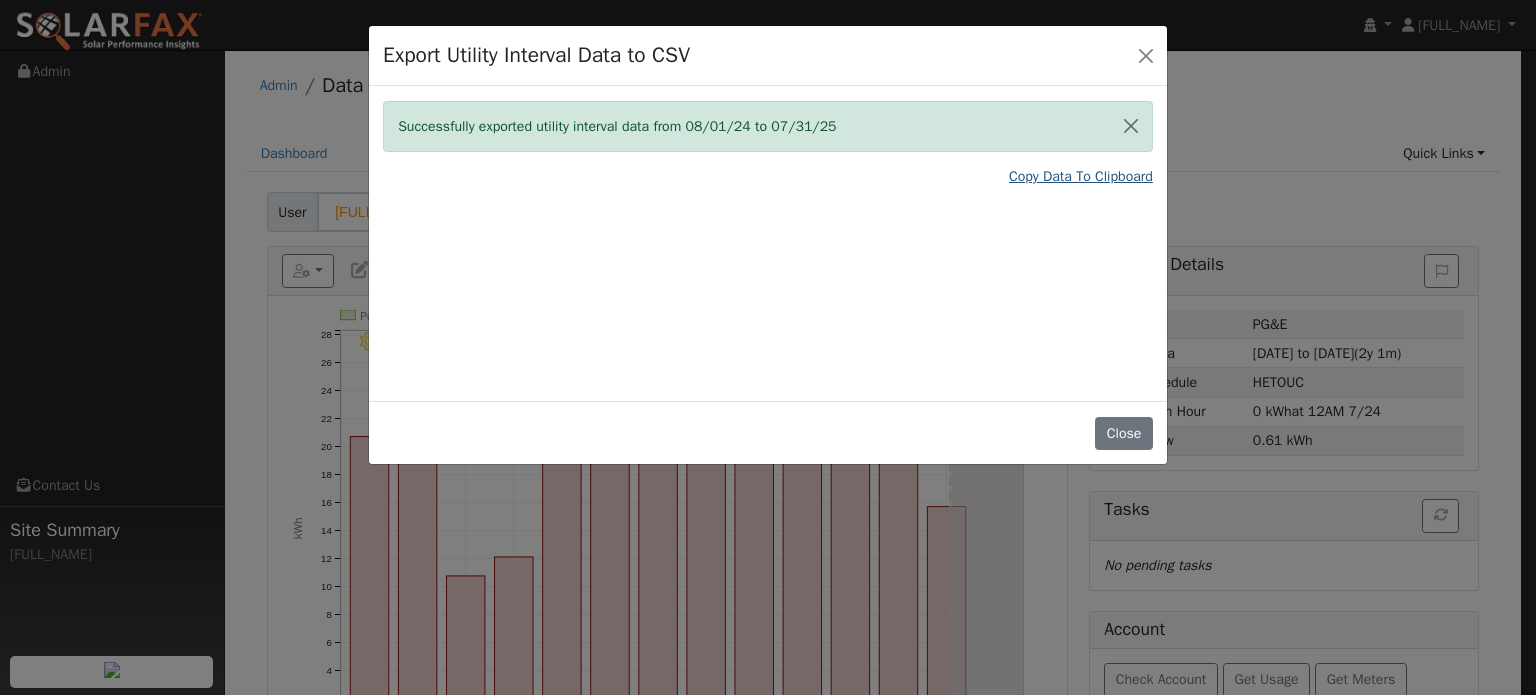 click on "Copy Data To Clipboard" at bounding box center (1081, 176) 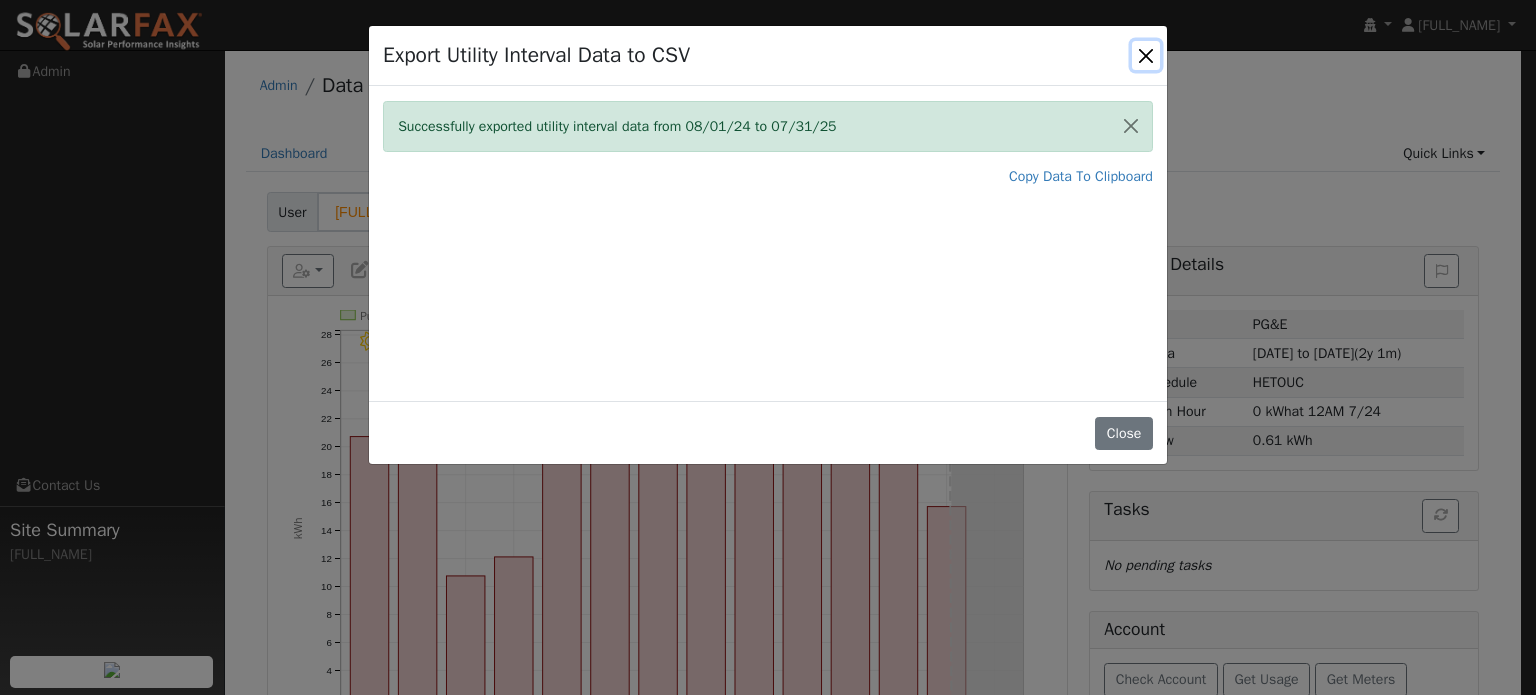 click at bounding box center (1146, 55) 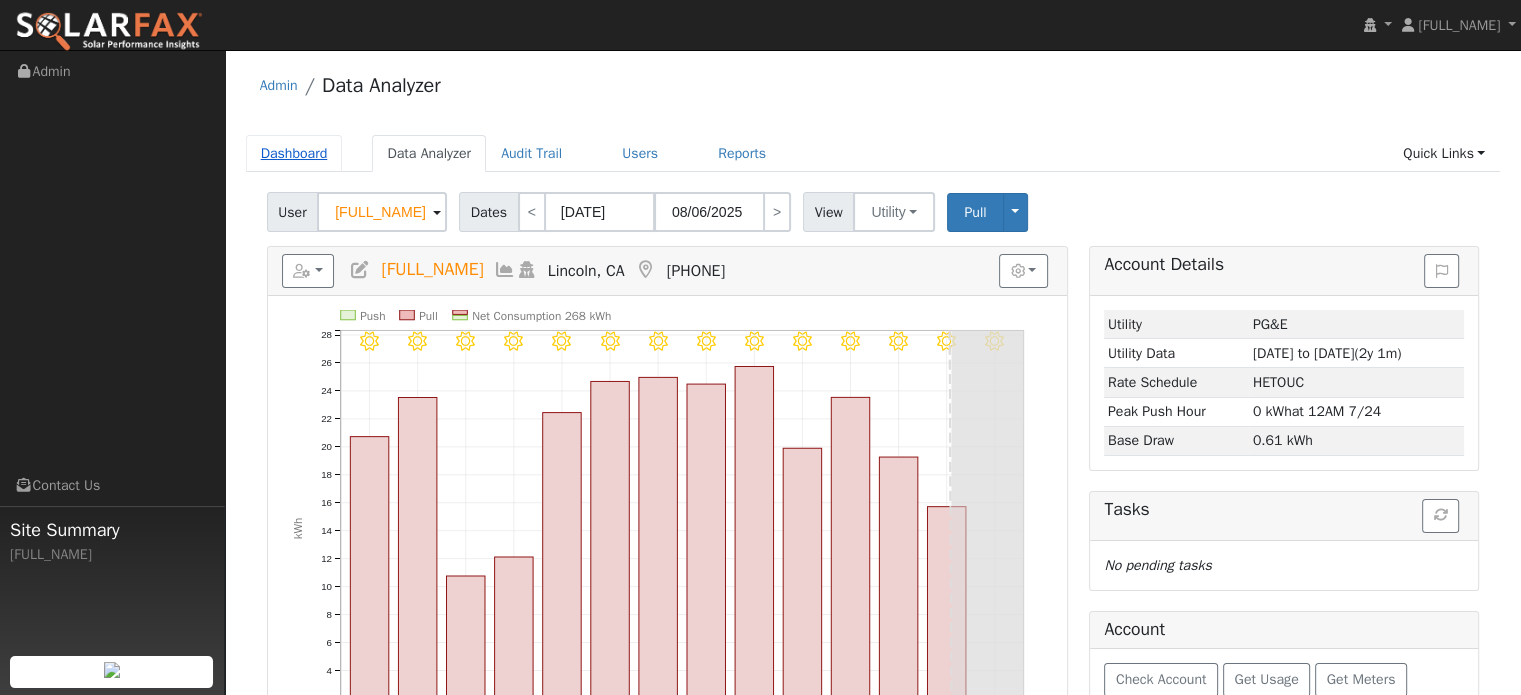 click on "Dashboard" at bounding box center [294, 153] 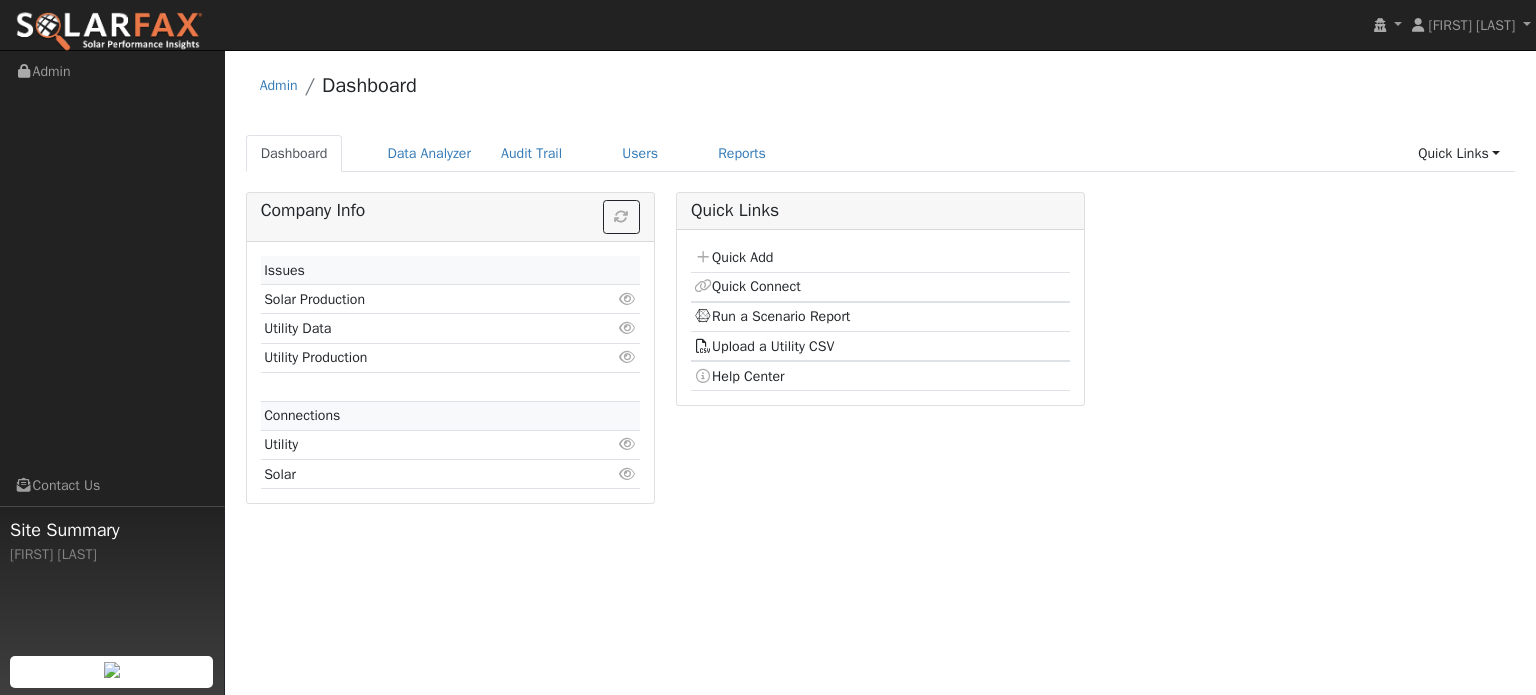 scroll, scrollTop: 0, scrollLeft: 0, axis: both 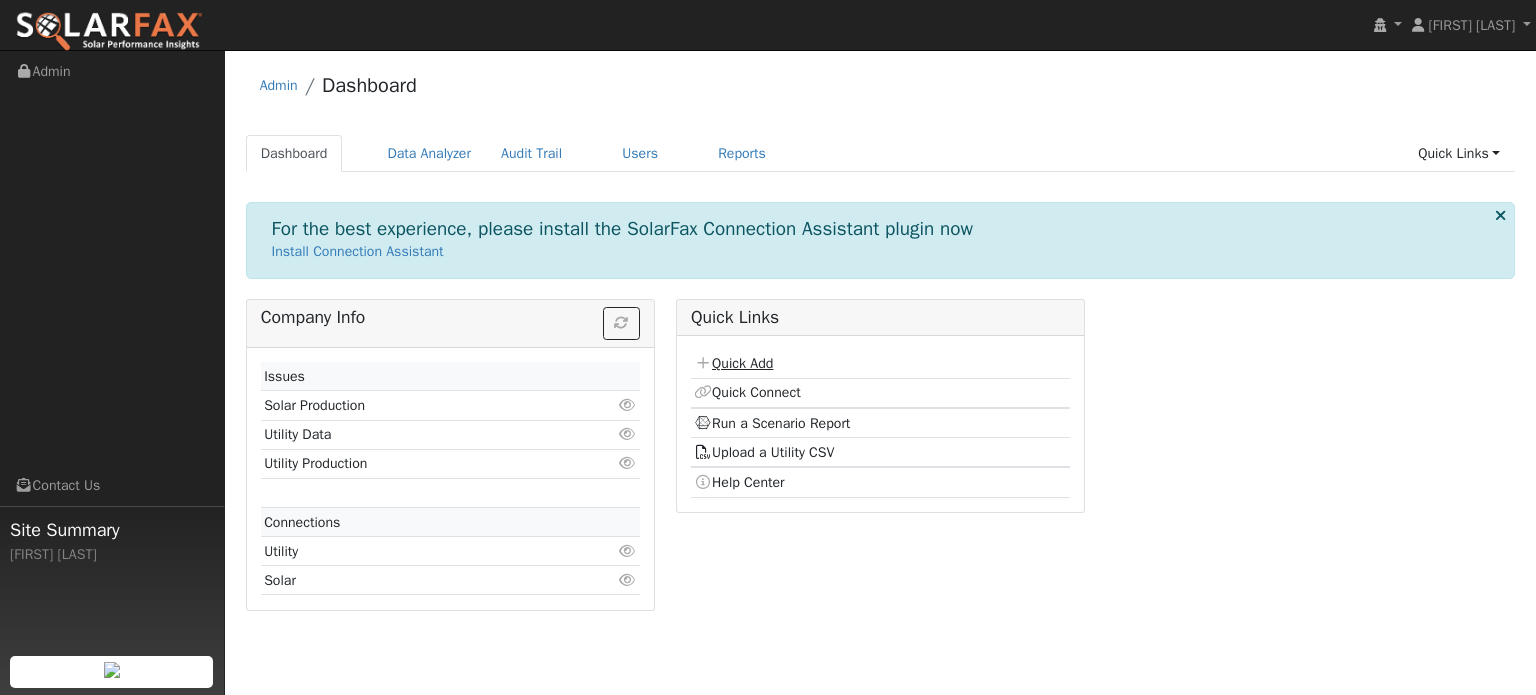 click on "Quick Add" at bounding box center (733, 363) 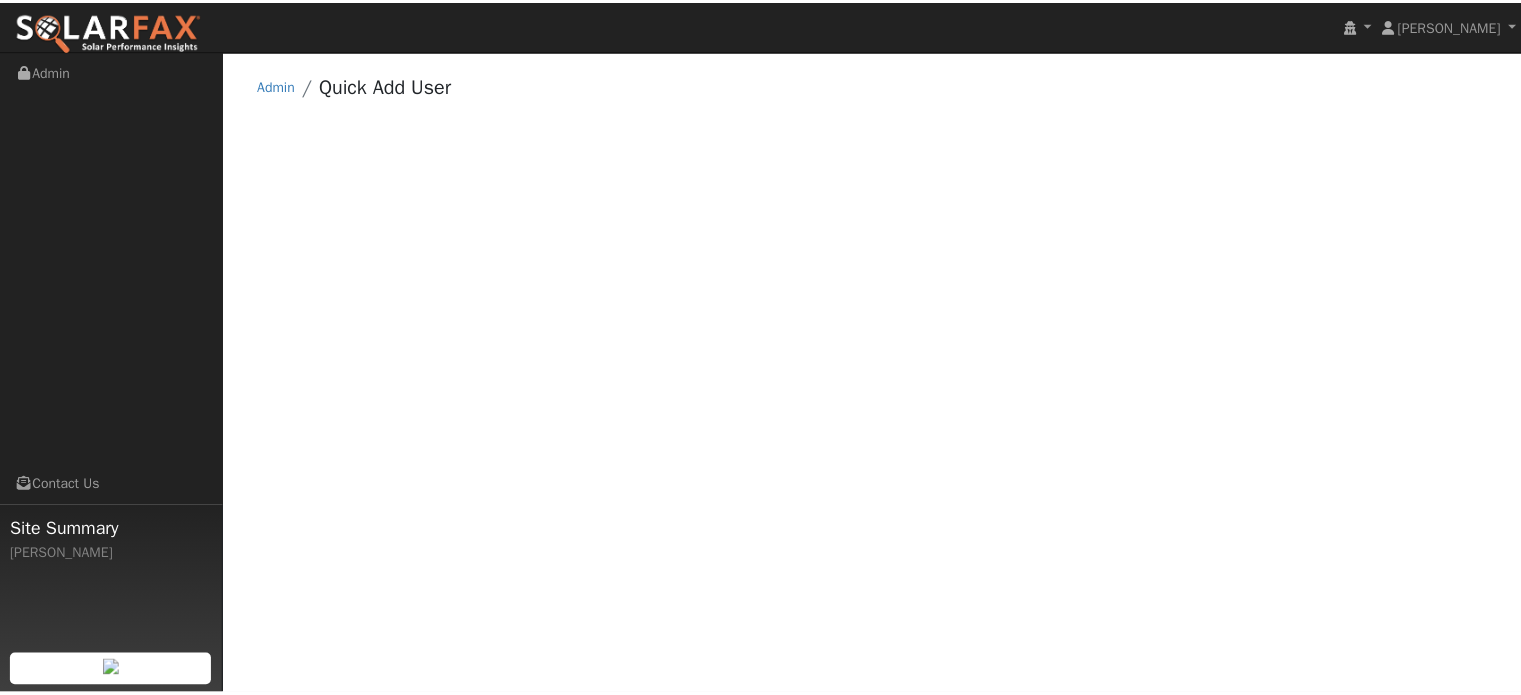 scroll, scrollTop: 0, scrollLeft: 0, axis: both 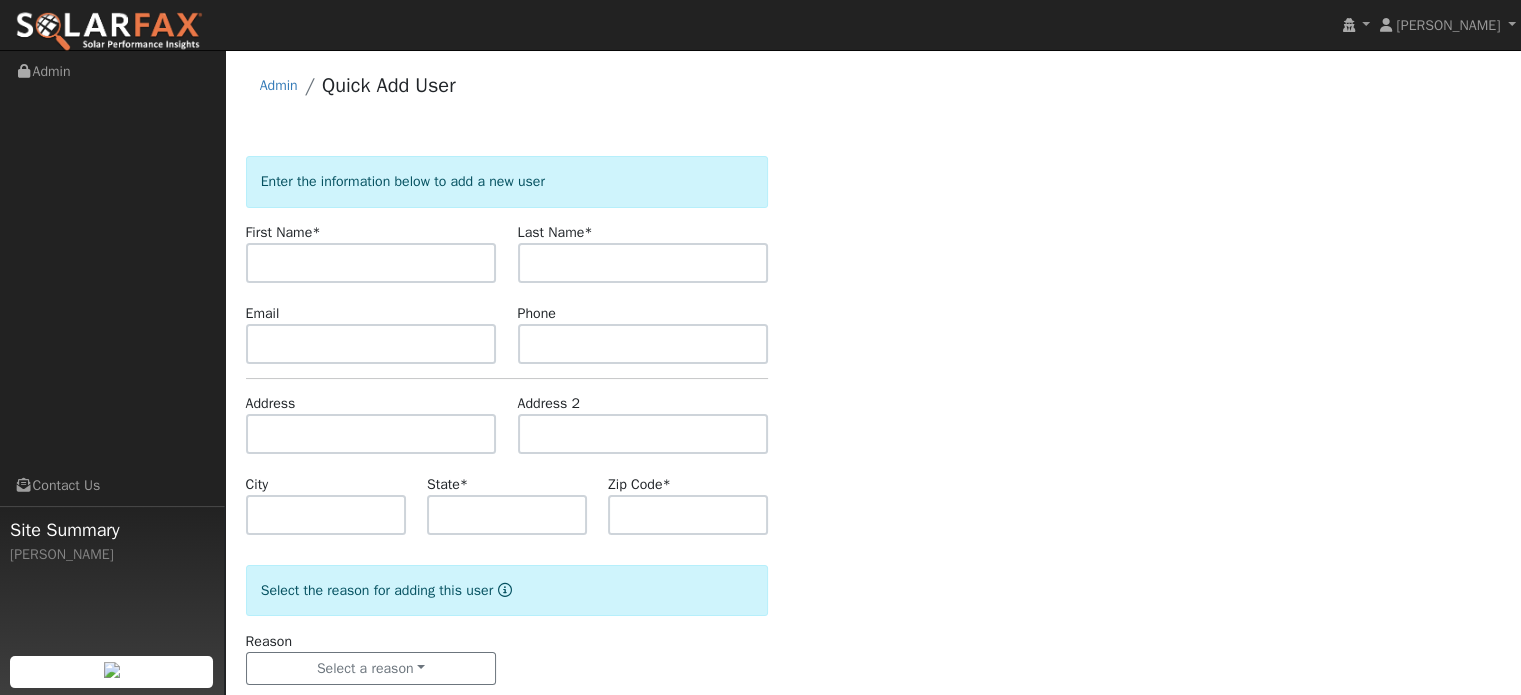 click at bounding box center [371, 263] 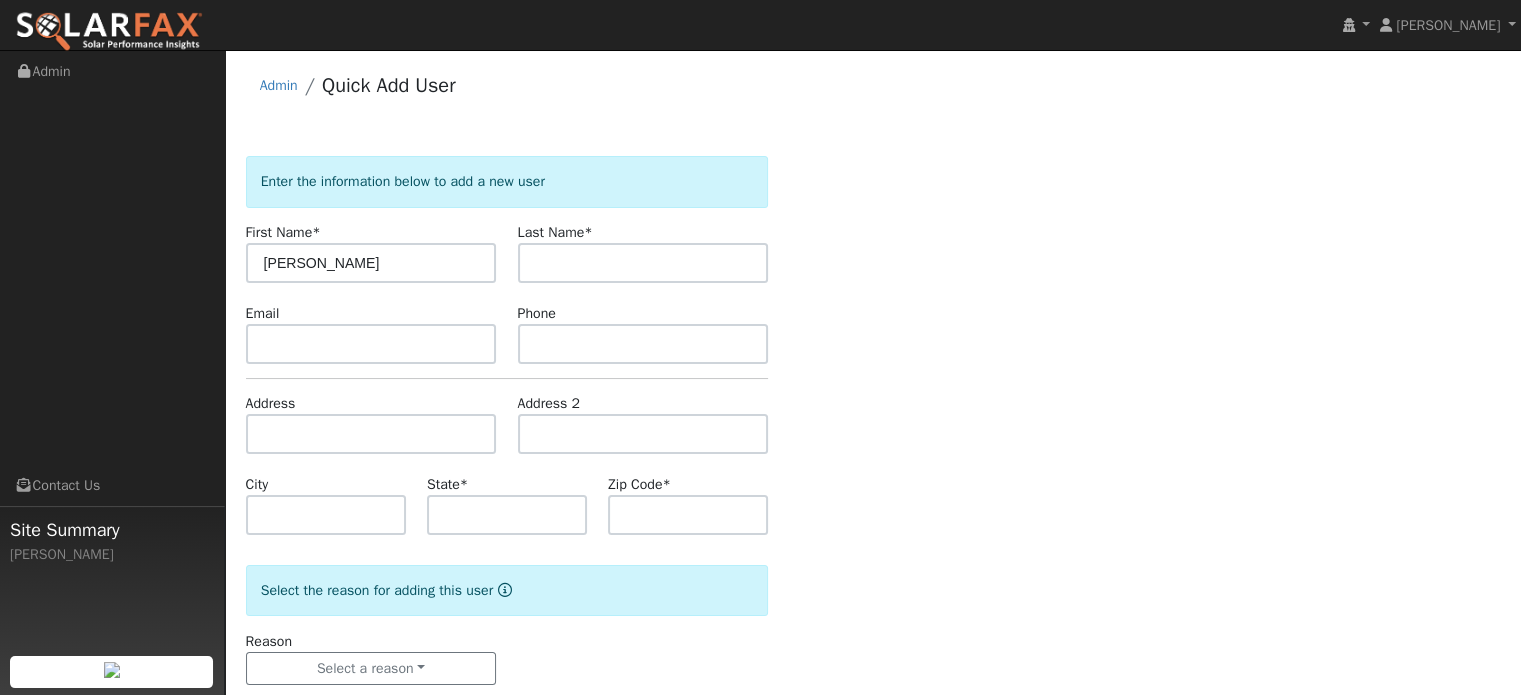 type on "[PERSON_NAME]" 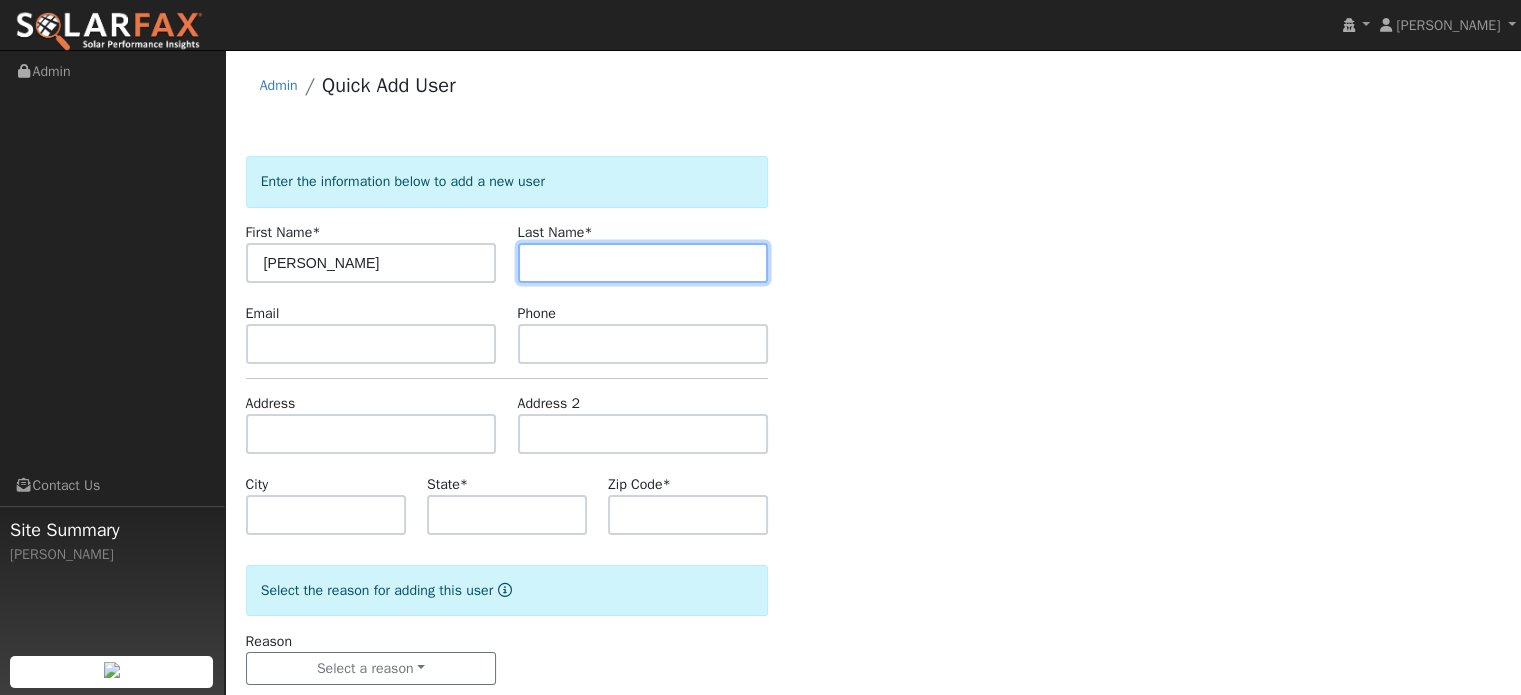click at bounding box center (643, 263) 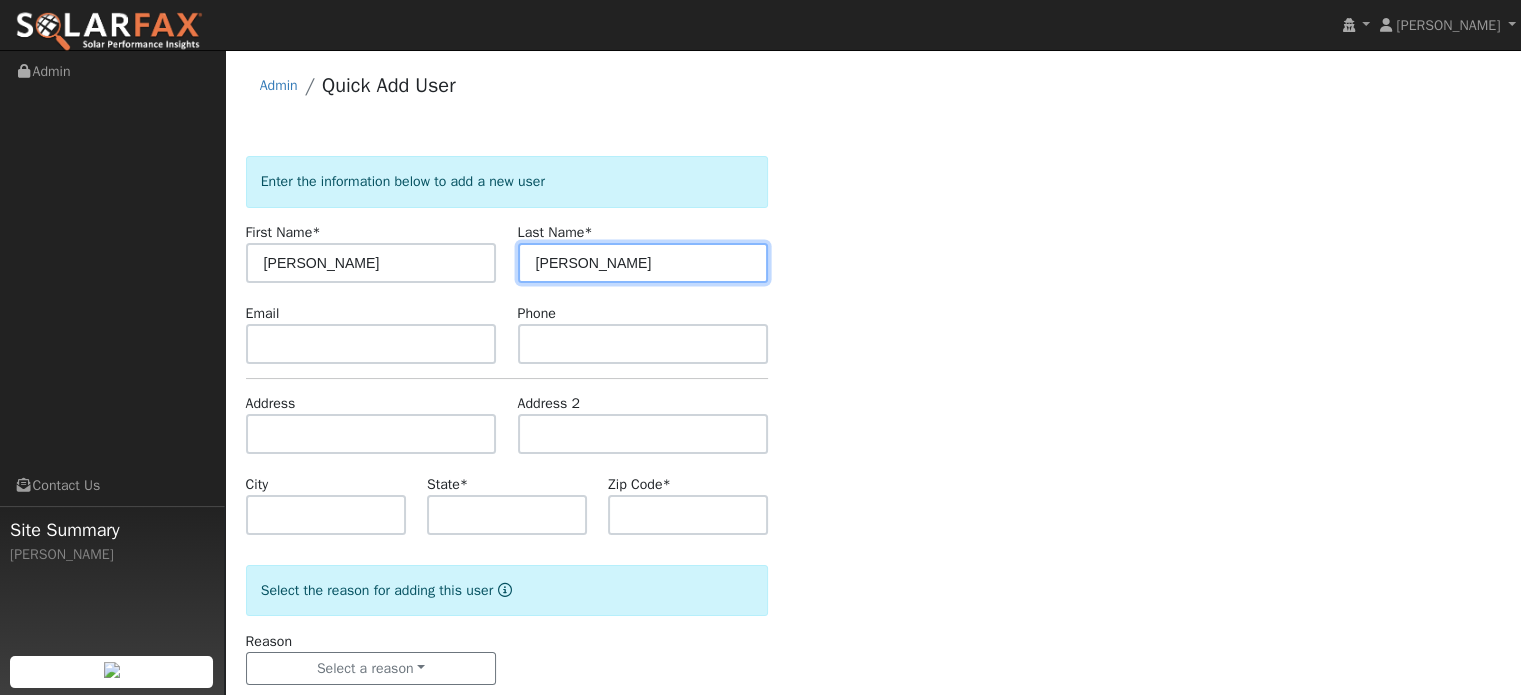 type on "[PERSON_NAME]" 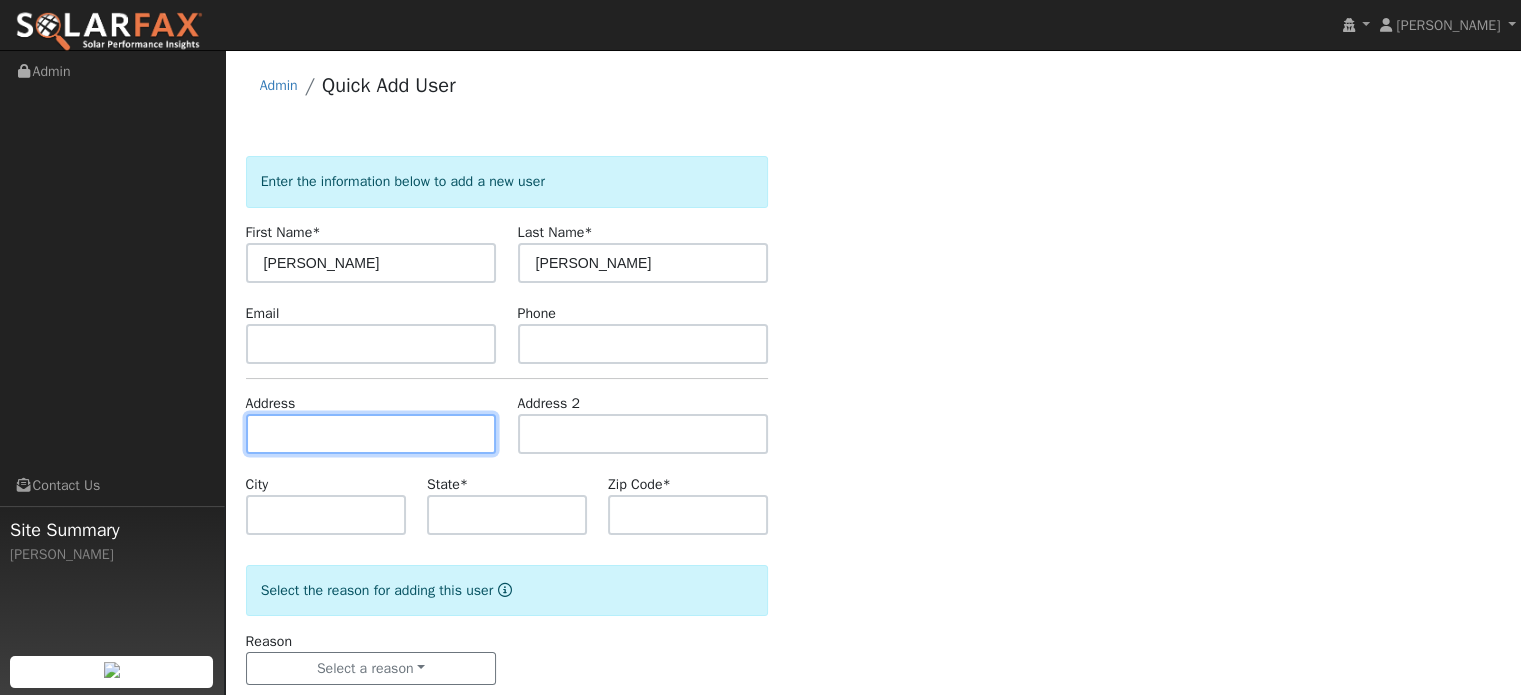 click at bounding box center [371, 434] 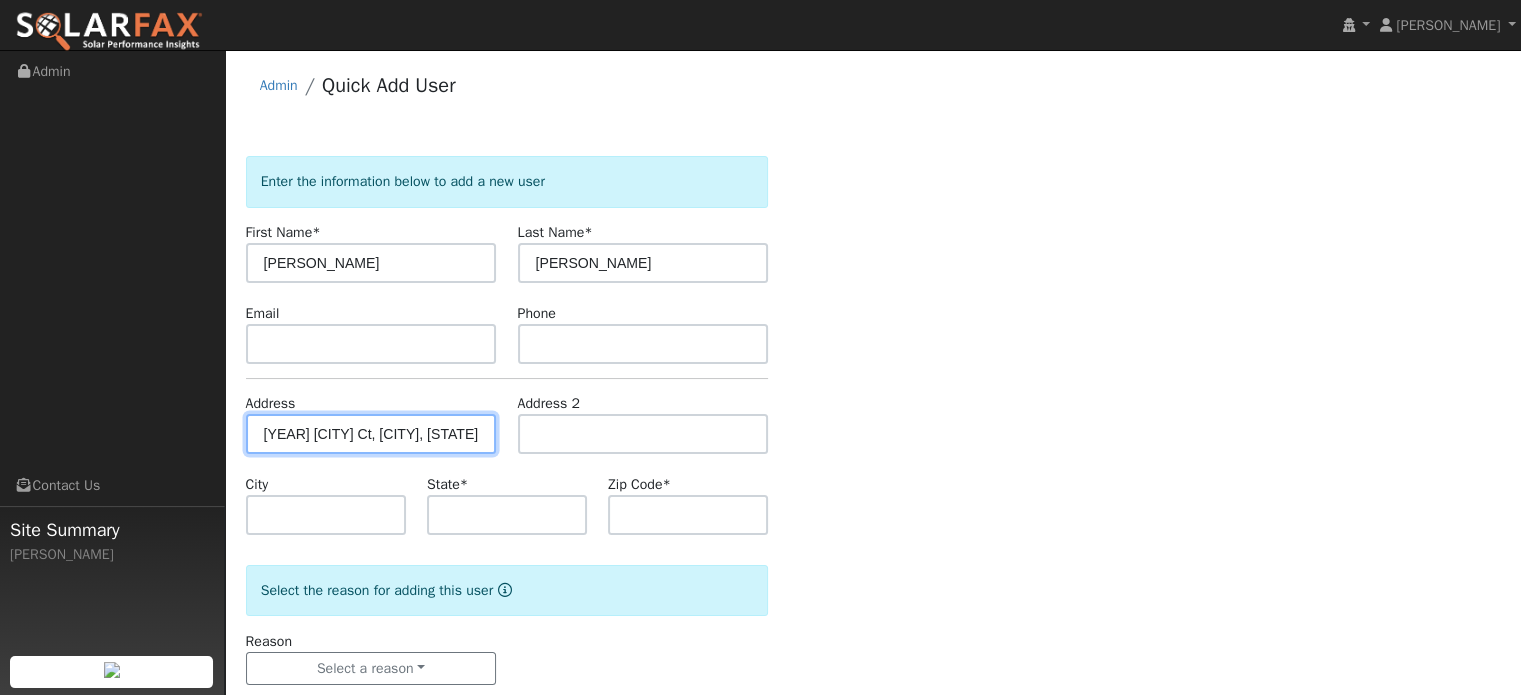 type on "[YEAR] [CITY] Court" 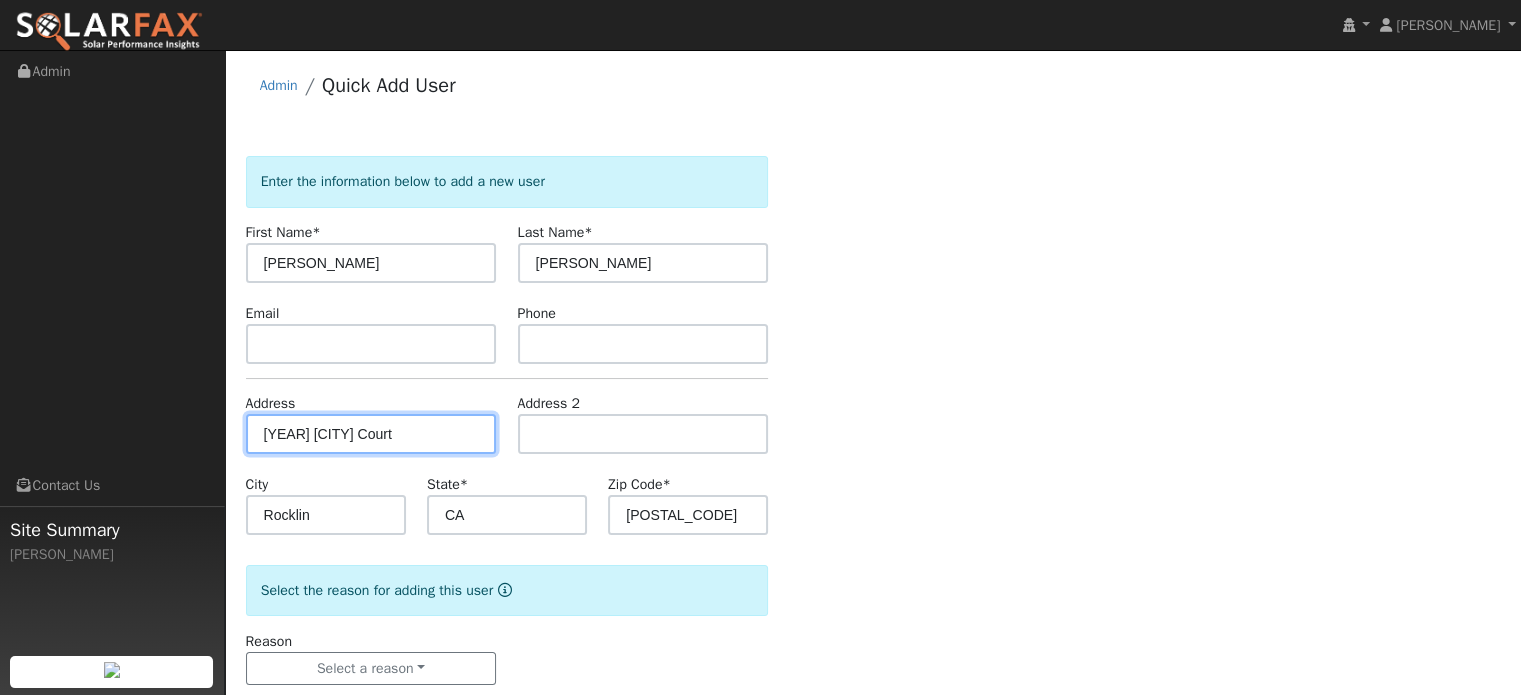 scroll, scrollTop: 0, scrollLeft: 0, axis: both 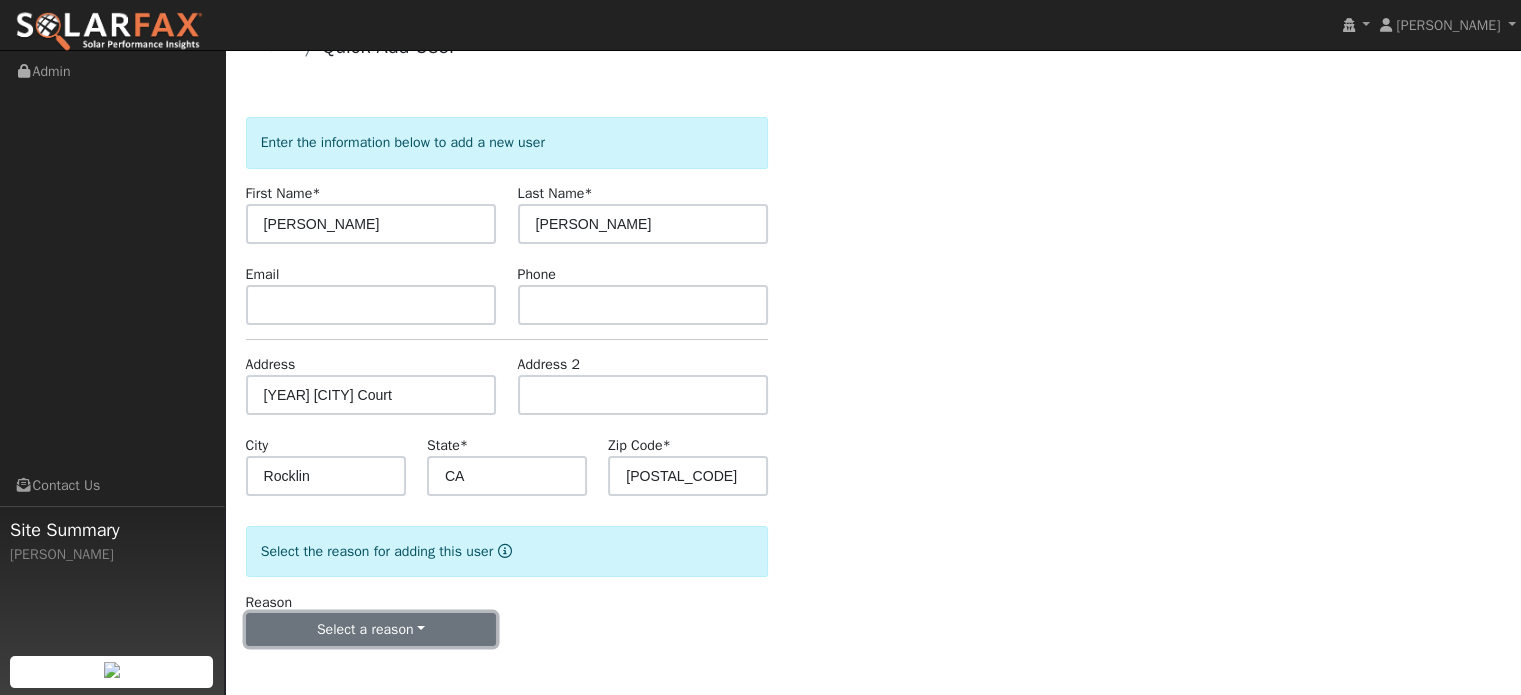 click on "Select a reason" at bounding box center [371, 630] 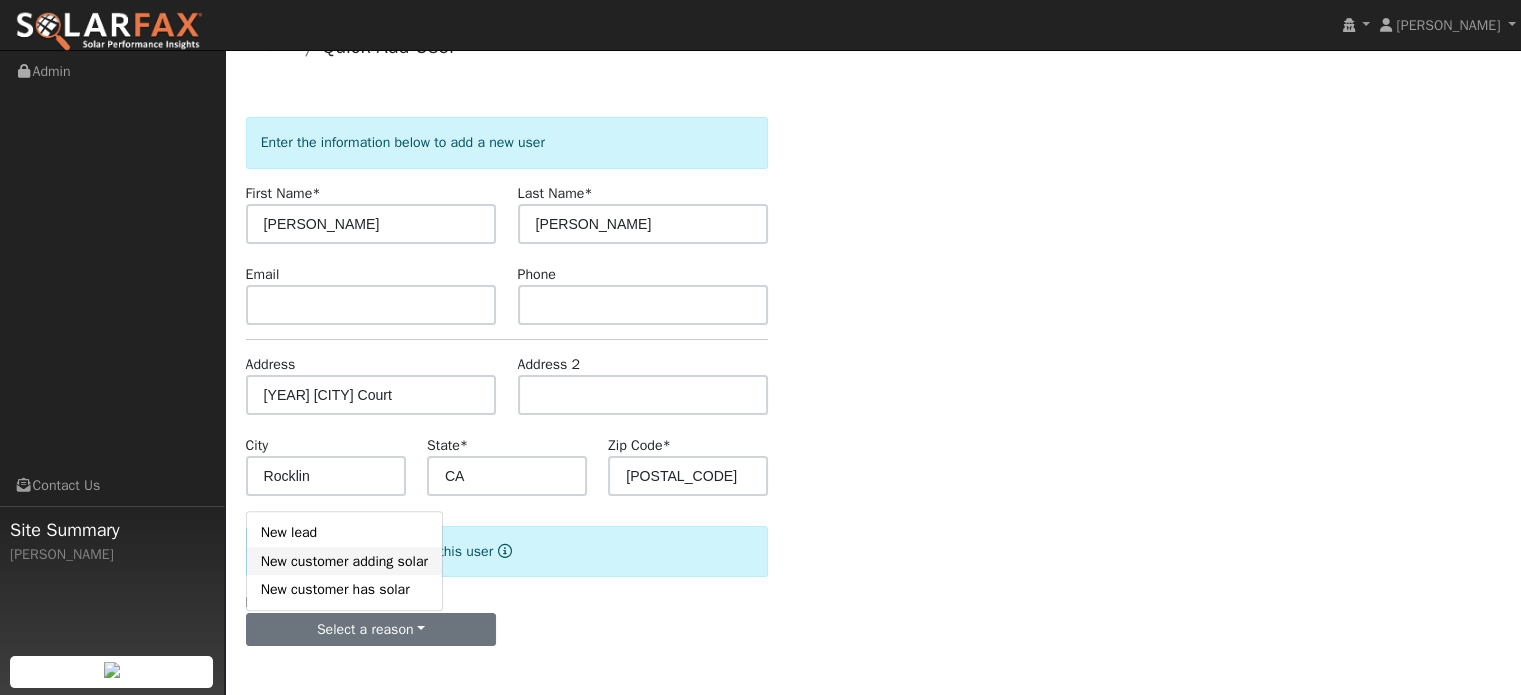 click on "New customer adding solar" at bounding box center (344, 561) 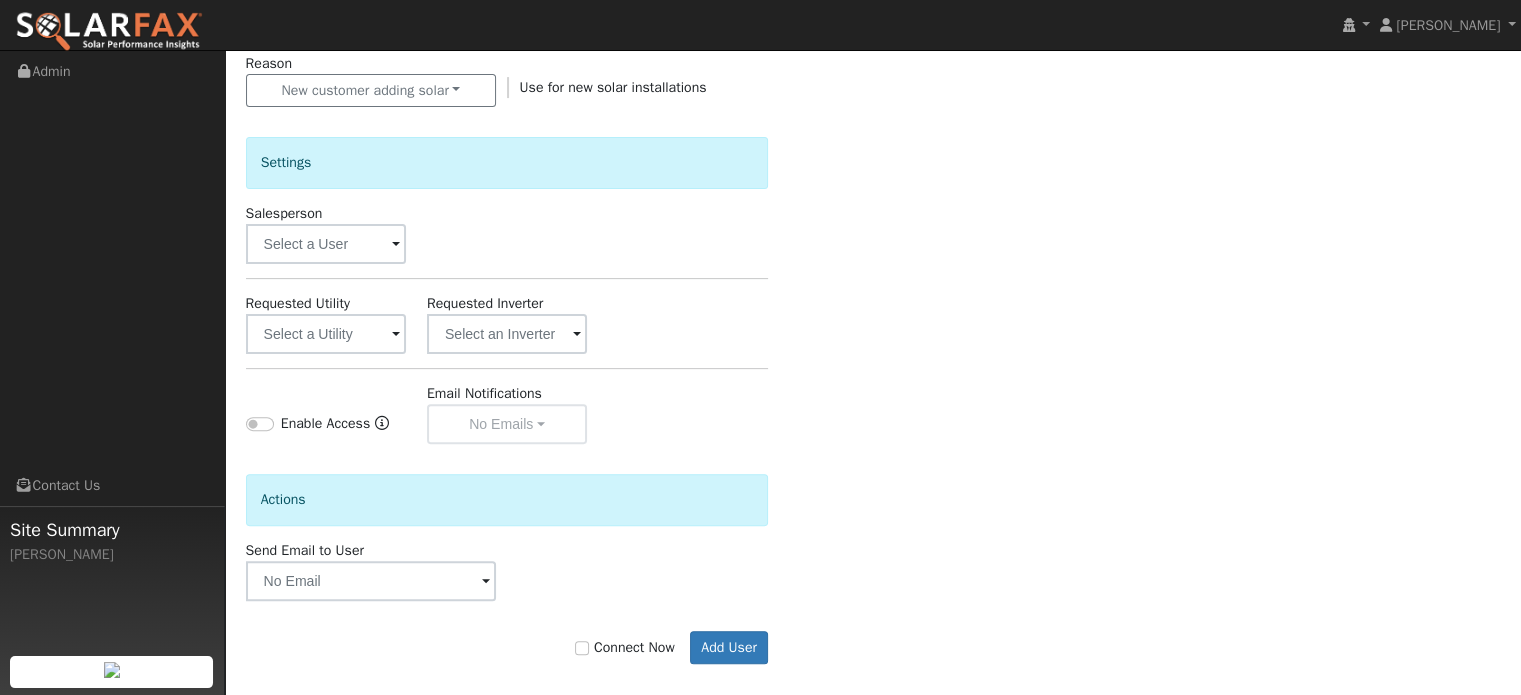 scroll, scrollTop: 595, scrollLeft: 0, axis: vertical 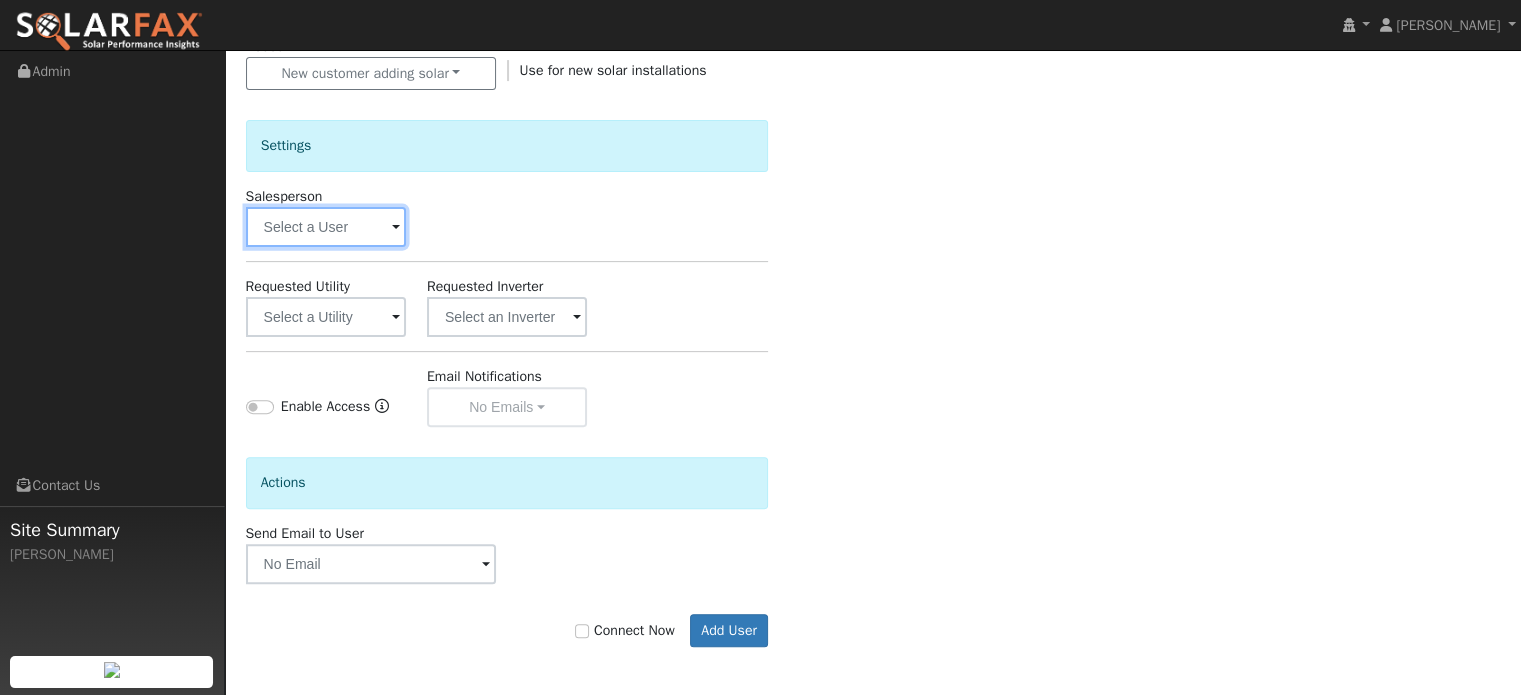 click at bounding box center [326, 227] 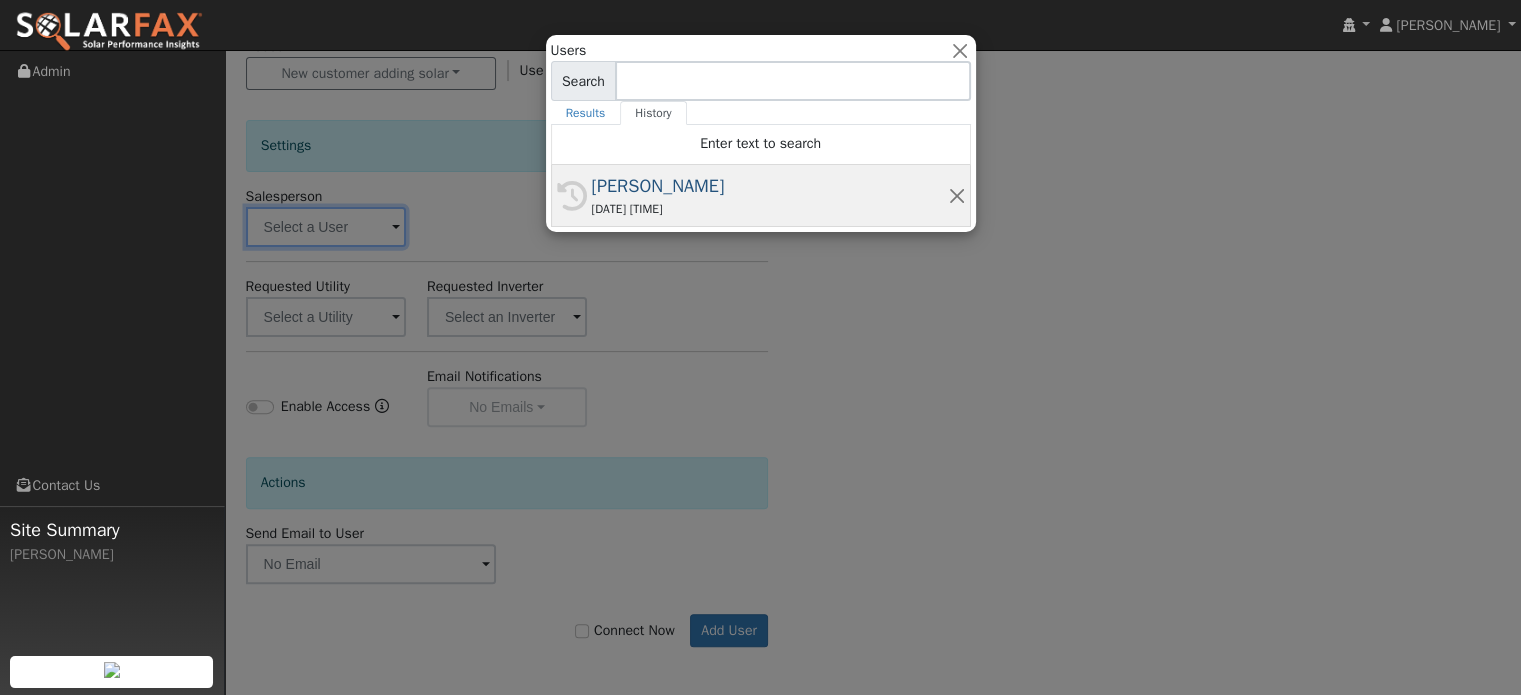 click on "08/05/2025 11:04 AM" at bounding box center (770, 209) 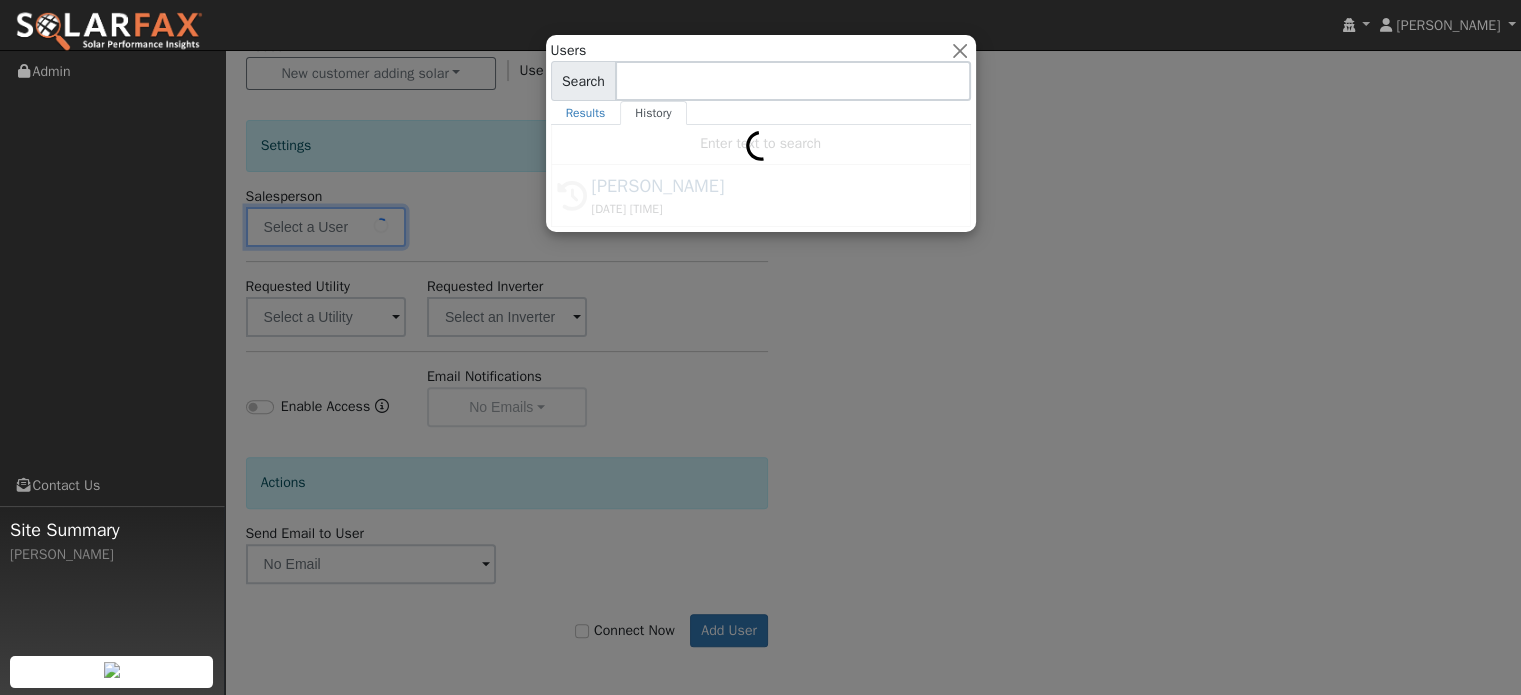 type on "[FIRST] [LAST]" 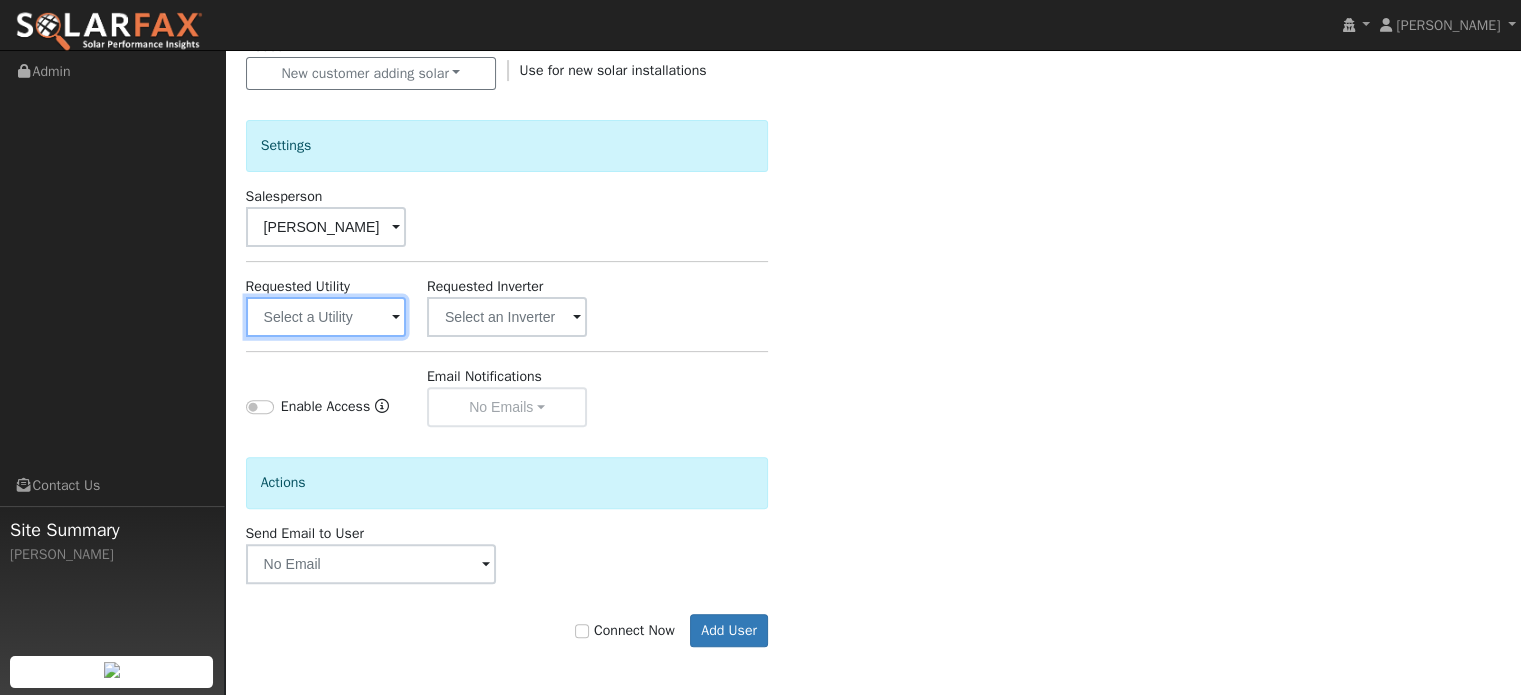 click at bounding box center (326, 317) 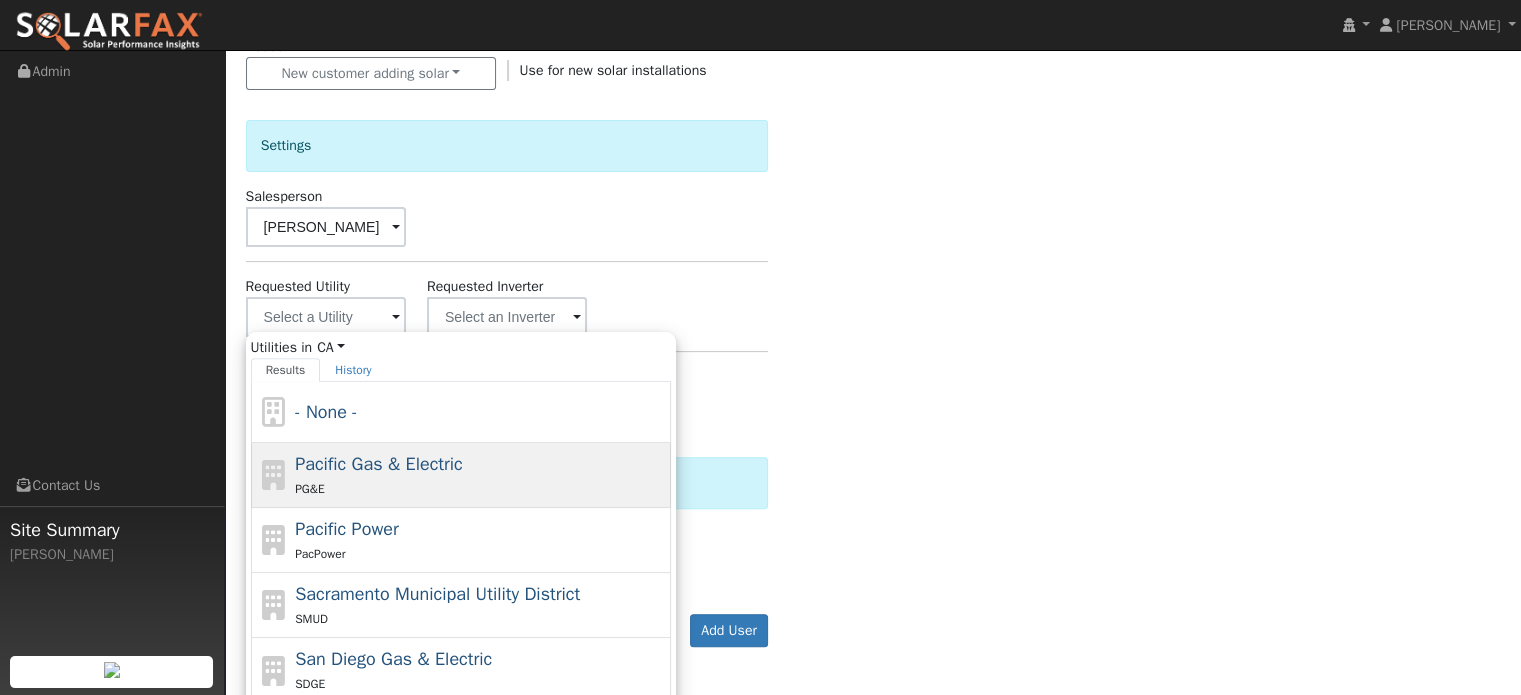 click on "PG&E" at bounding box center (480, 488) 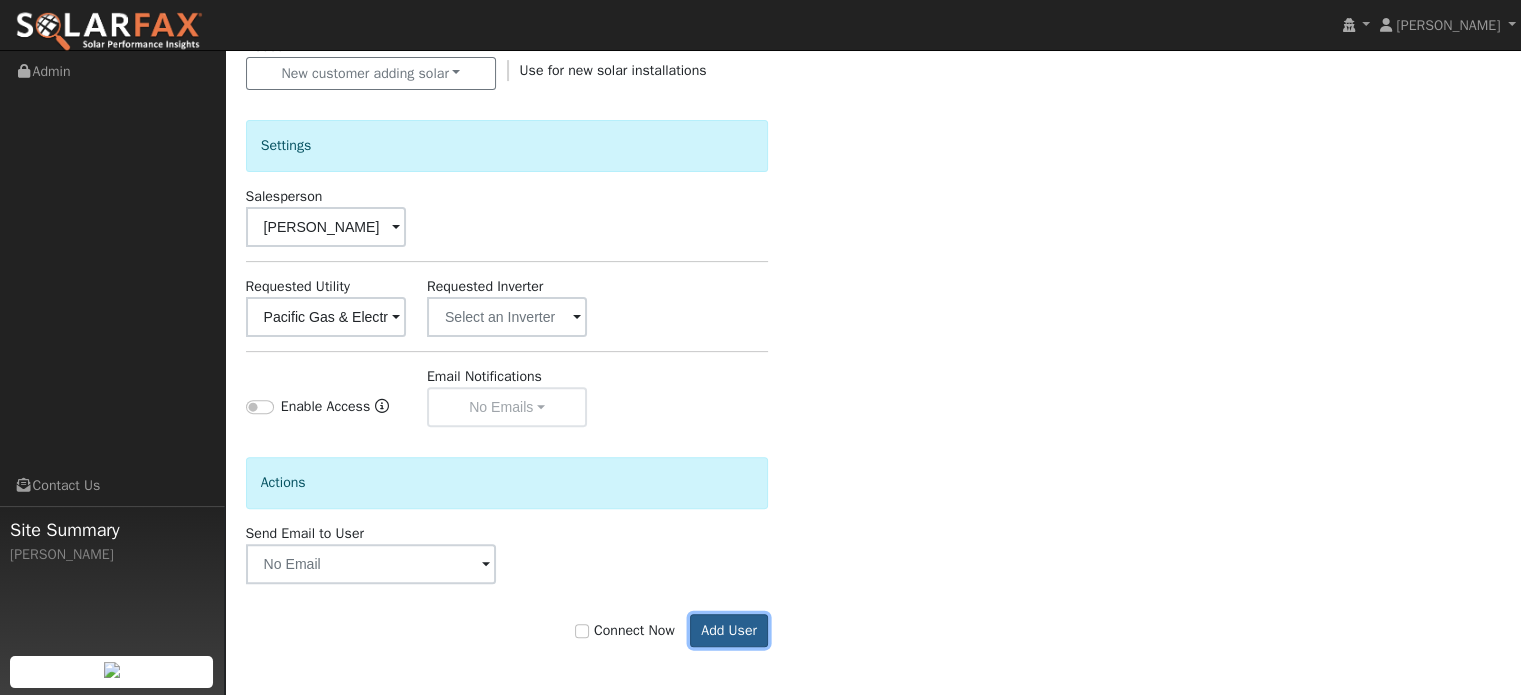 click on "Add User" at bounding box center (729, 631) 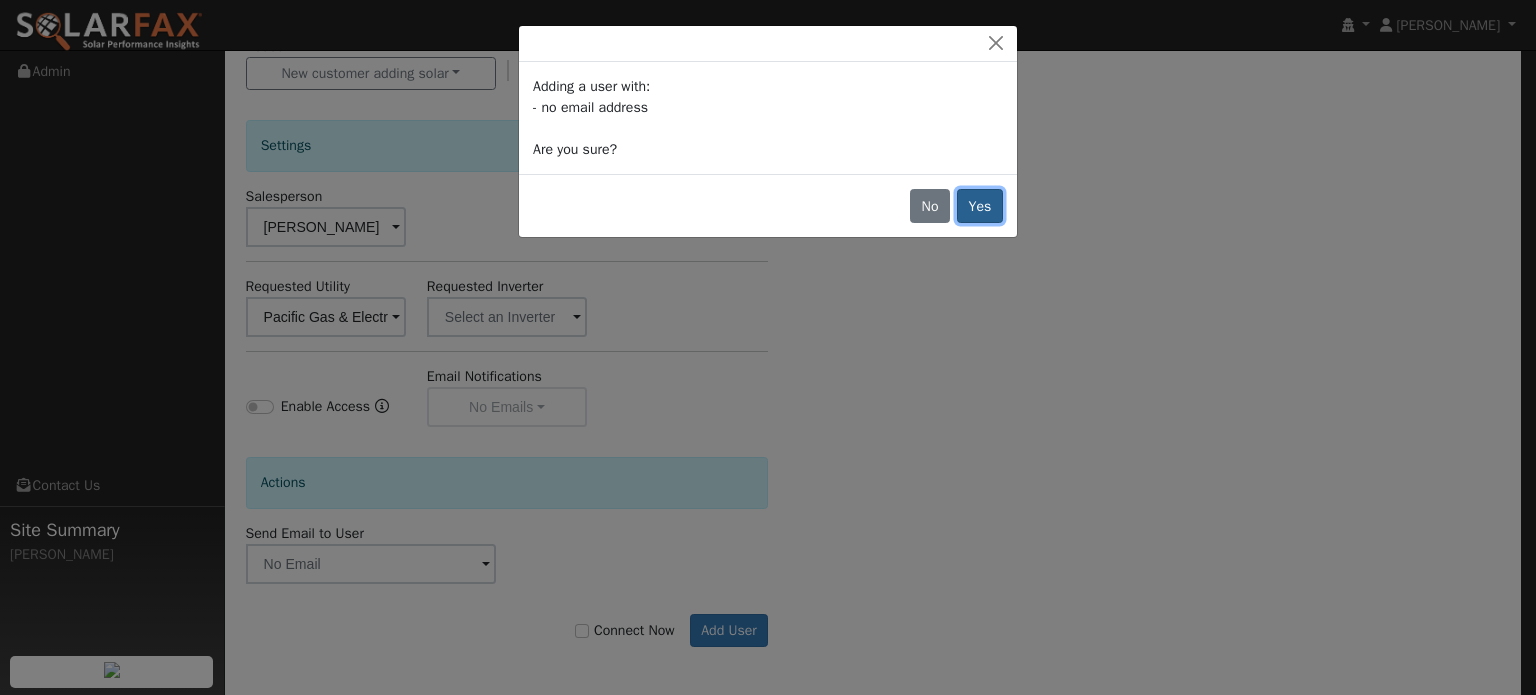 click on "Yes" at bounding box center [980, 206] 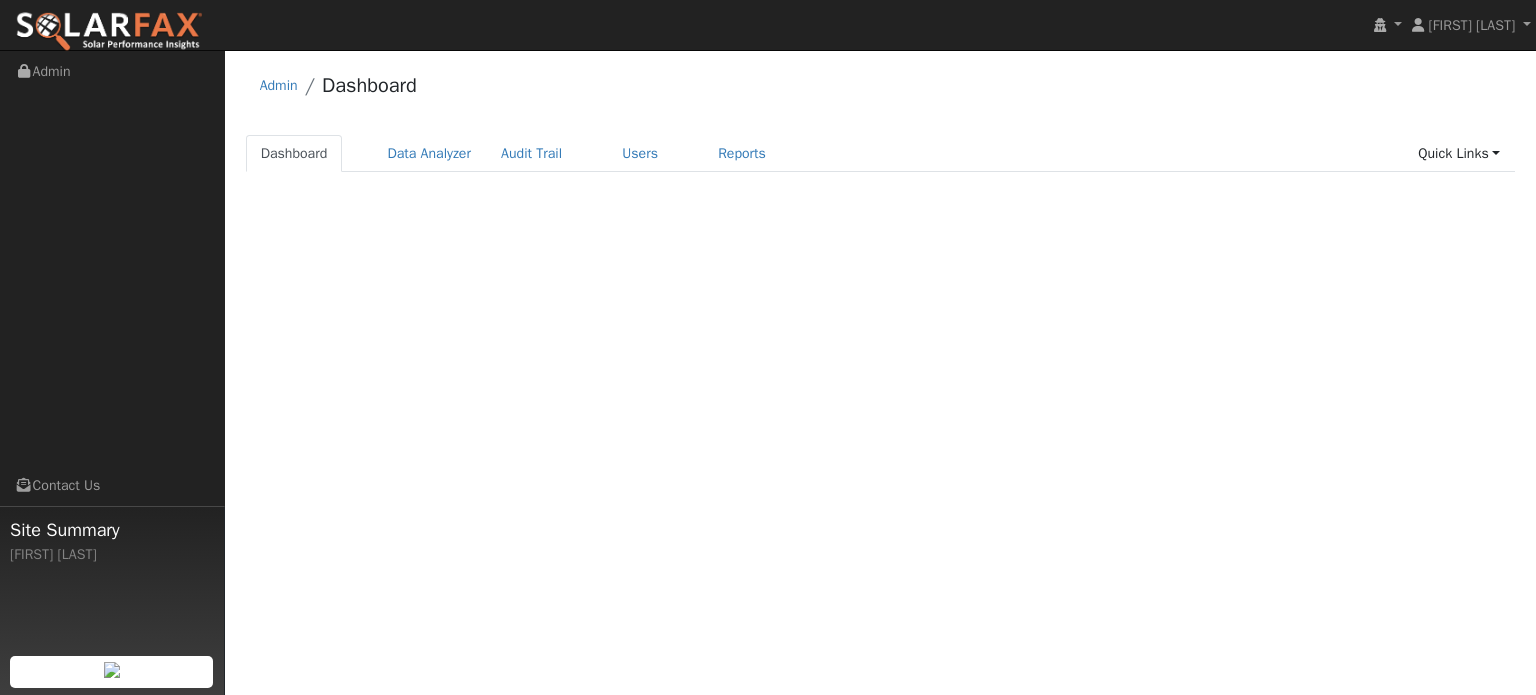 scroll, scrollTop: 0, scrollLeft: 0, axis: both 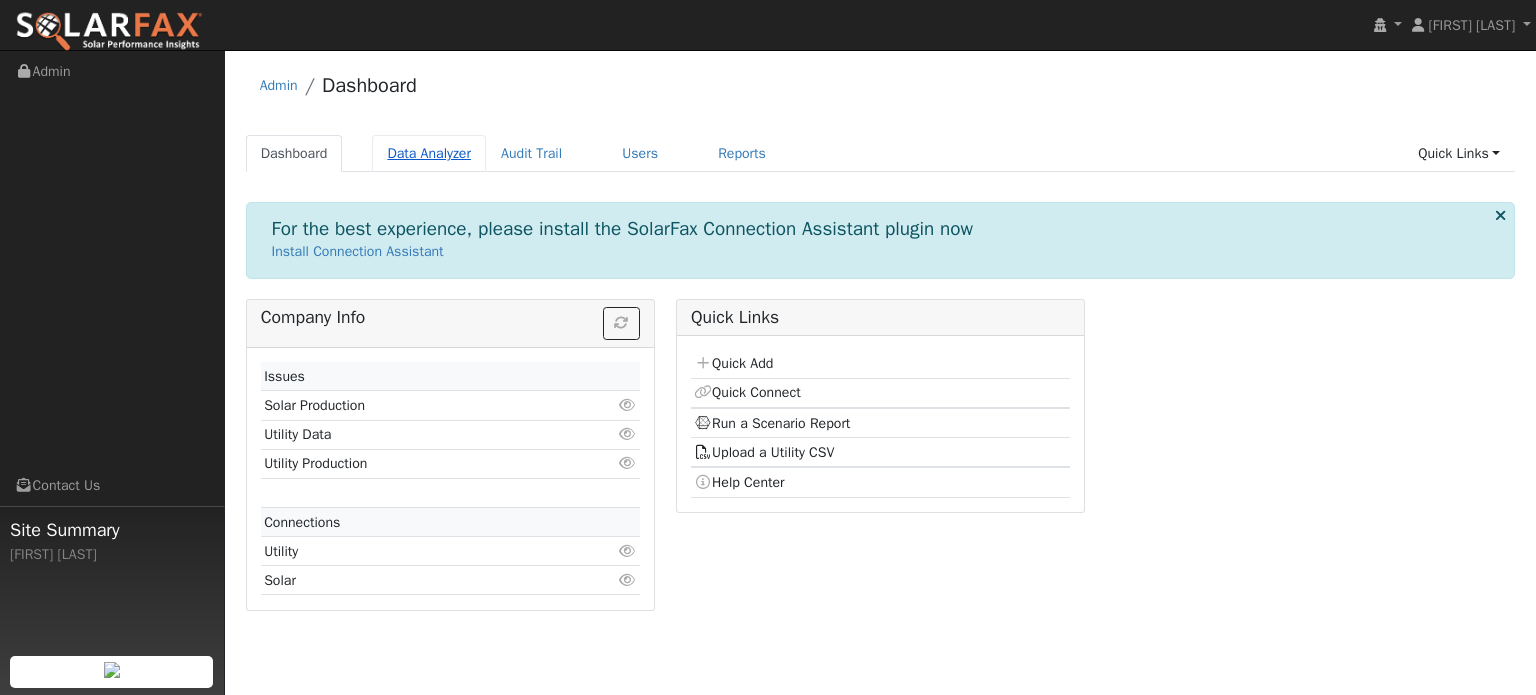 click on "Data Analyzer" at bounding box center (429, 153) 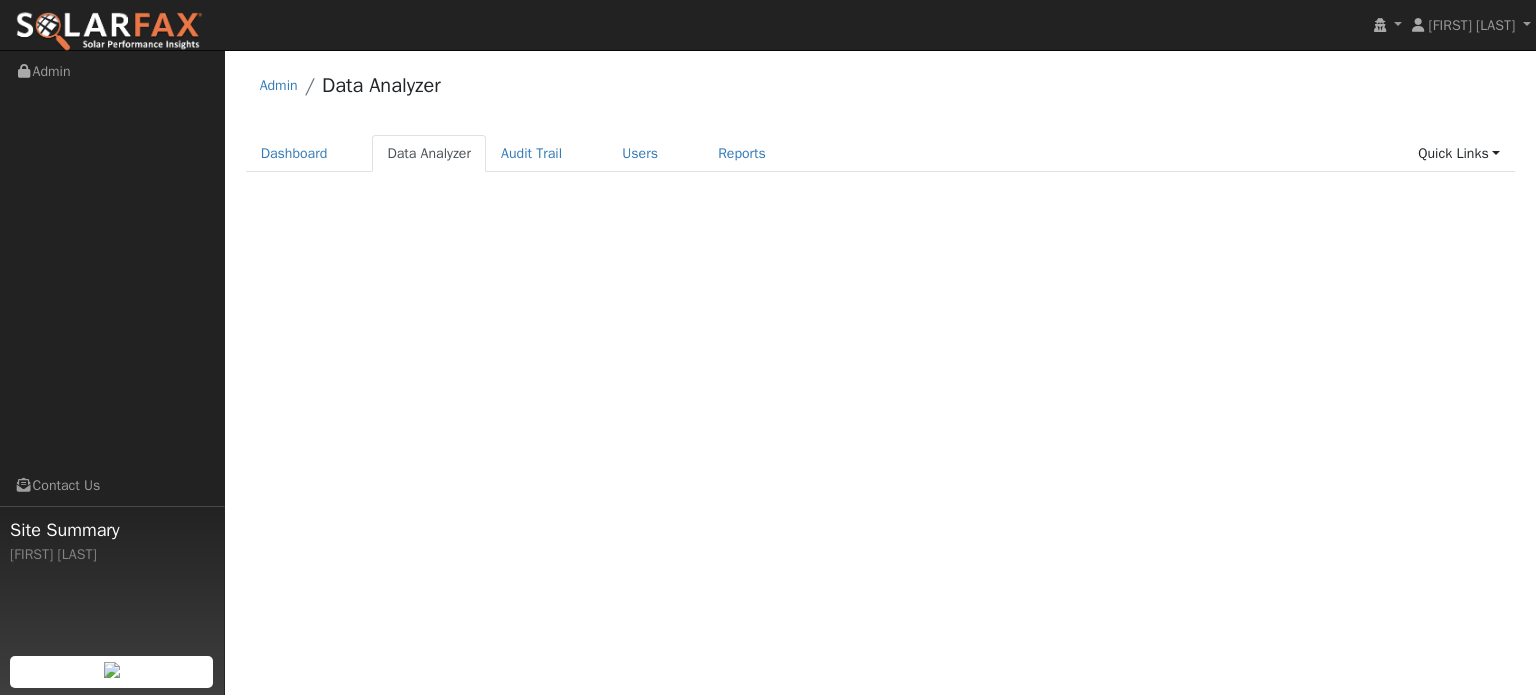 scroll, scrollTop: 0, scrollLeft: 0, axis: both 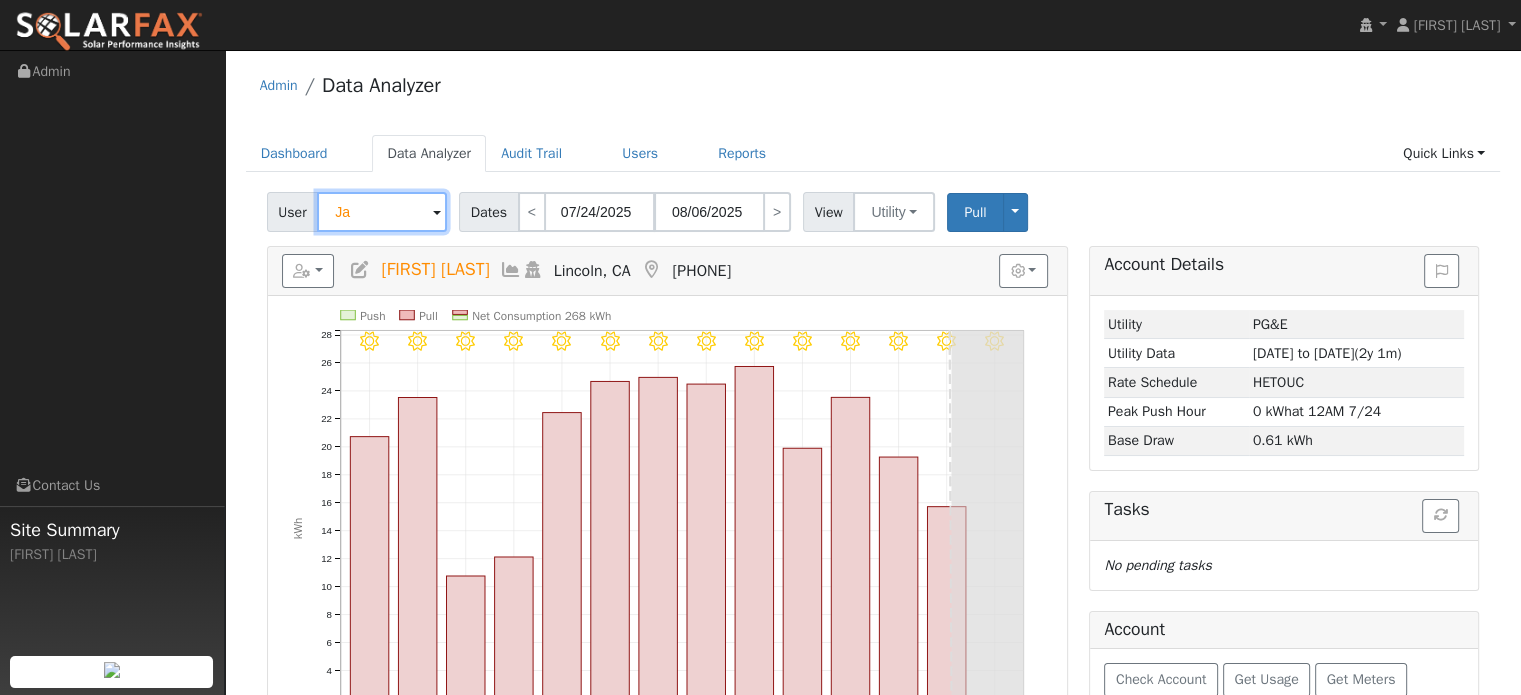 type on "J" 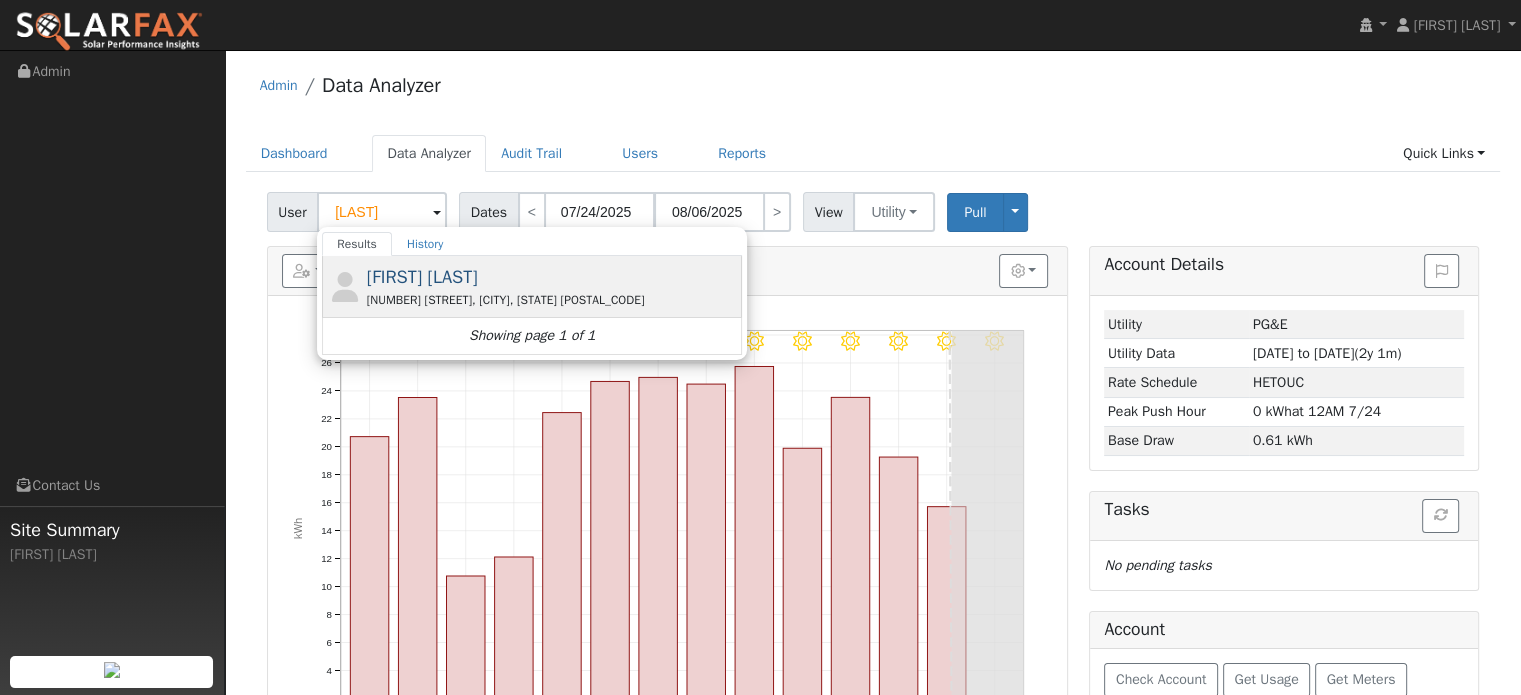 click on "[FIRST] [LAST] [NUMBER] [STREET], [CITY], [STATE] [POSTAL_CODE]" at bounding box center (552, 286) 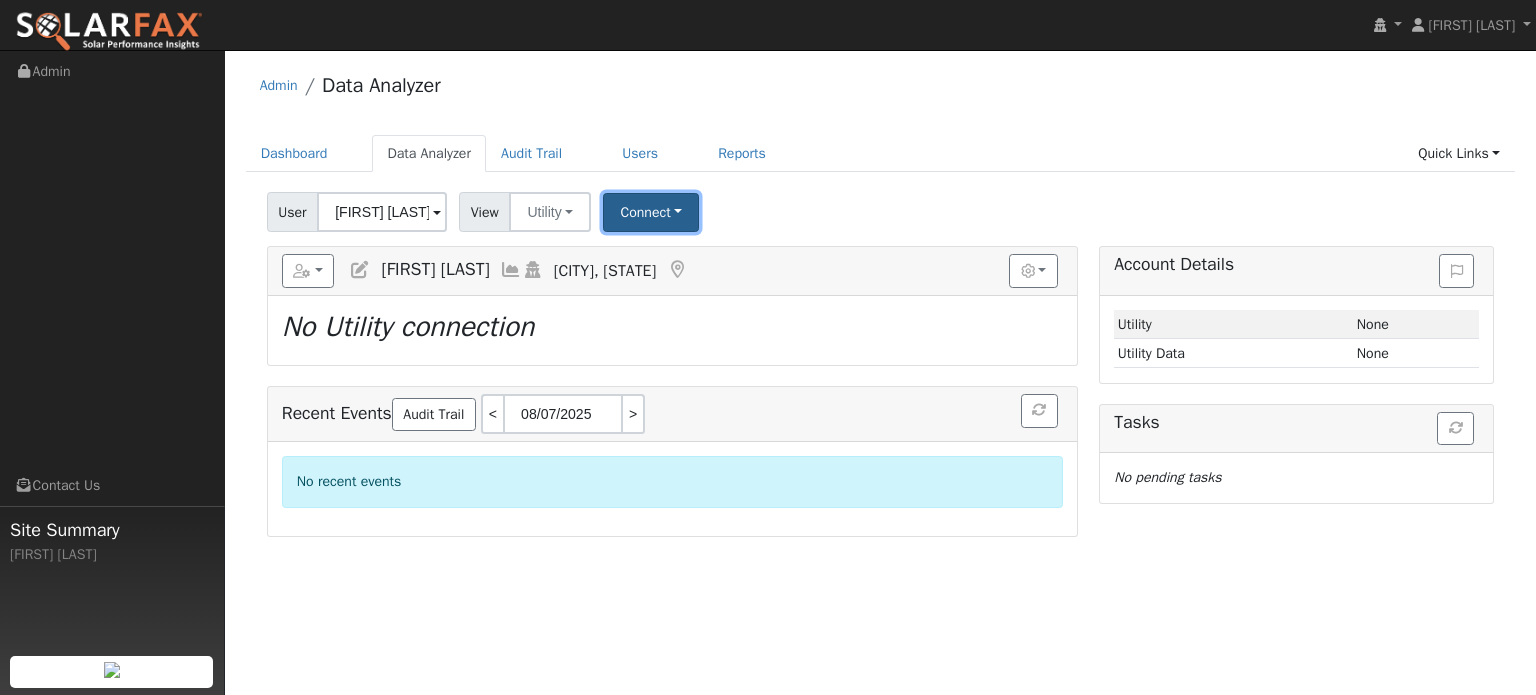 click on "Connect" at bounding box center (651, 212) 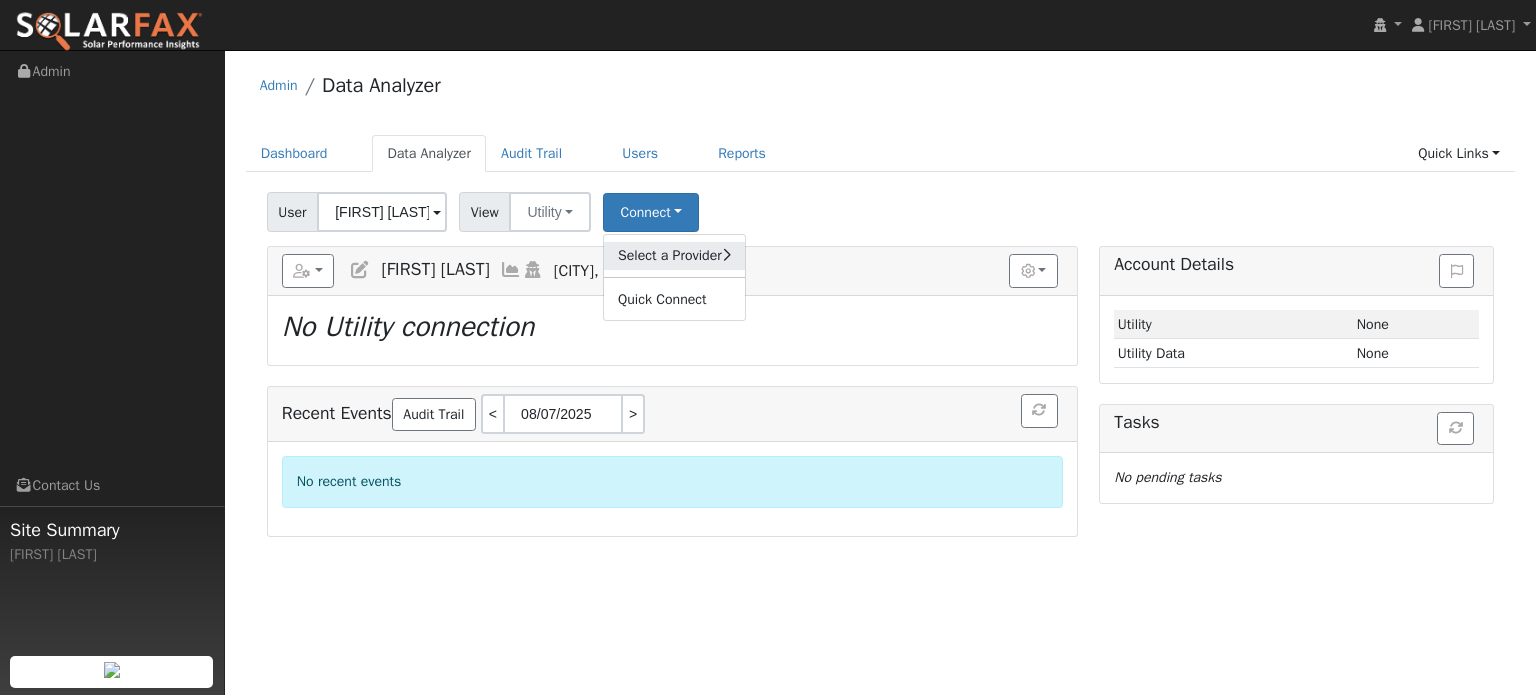 click on "Select a Provider" 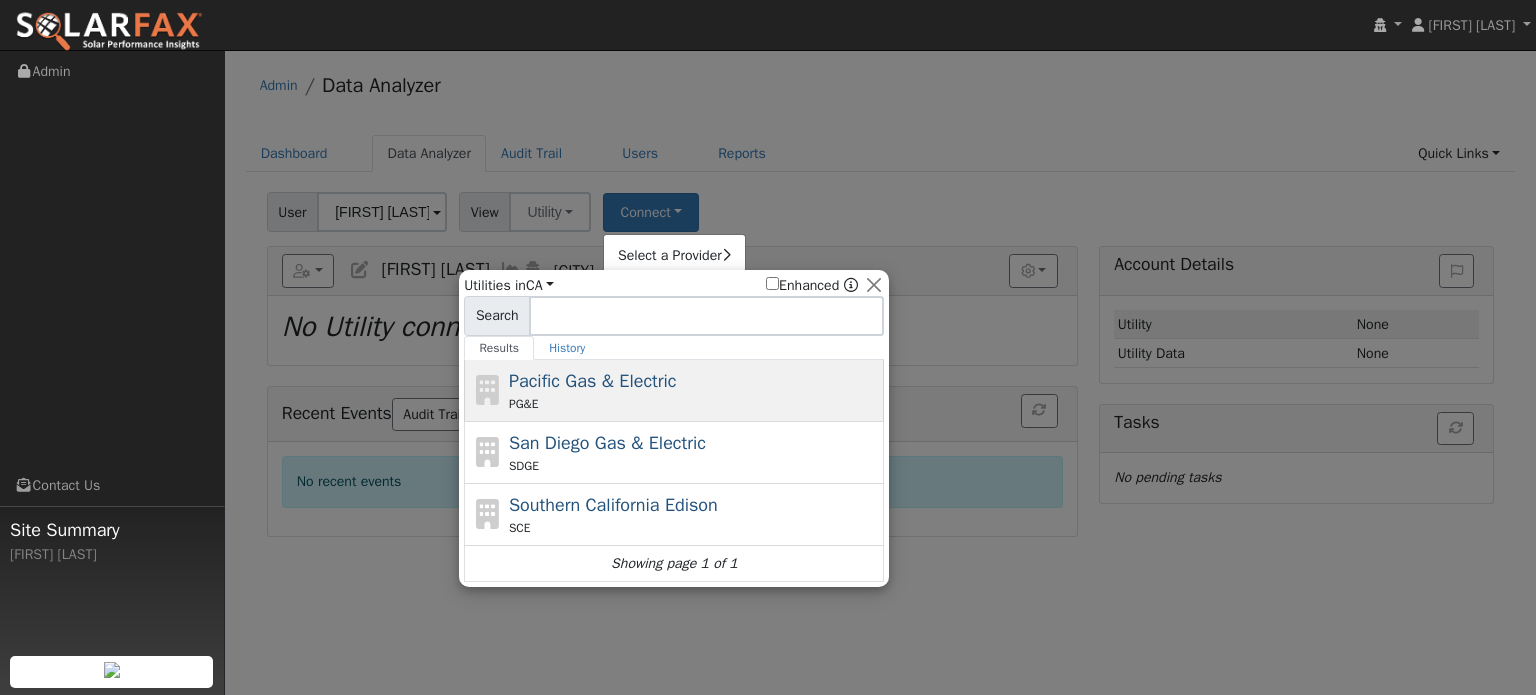 click on "Pacific Gas & Electric" at bounding box center (593, 381) 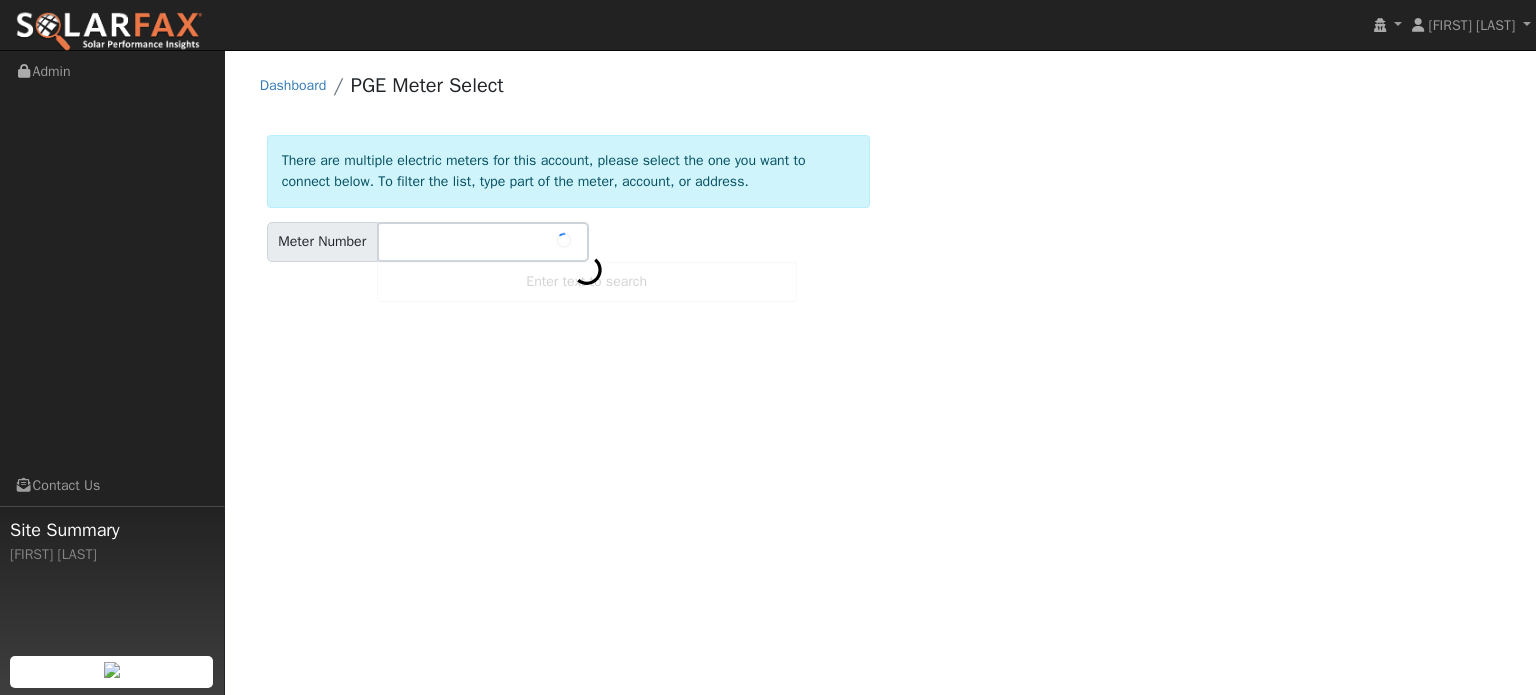 scroll, scrollTop: 0, scrollLeft: 0, axis: both 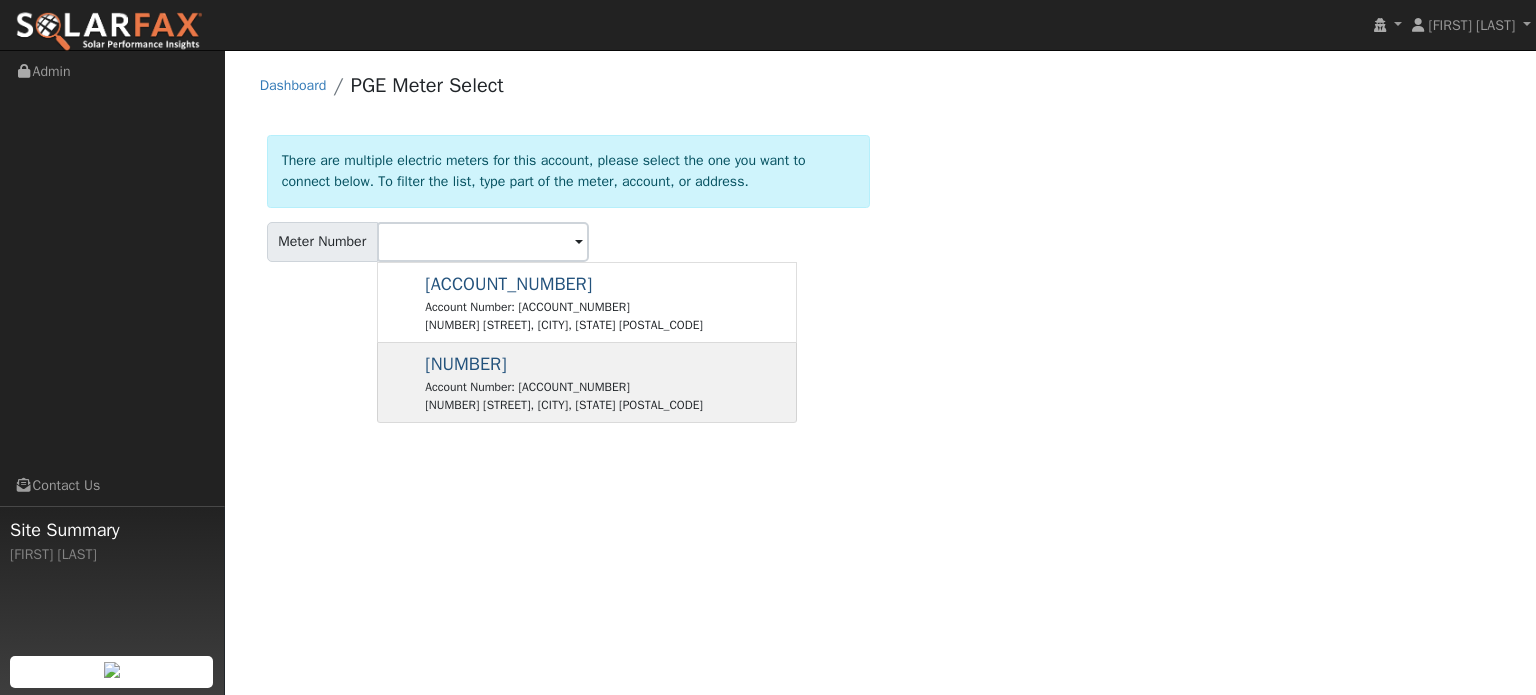 click on "[NUMBER] [STREET], [CITY], [STATE] [POSTAL_CODE]" at bounding box center (564, 405) 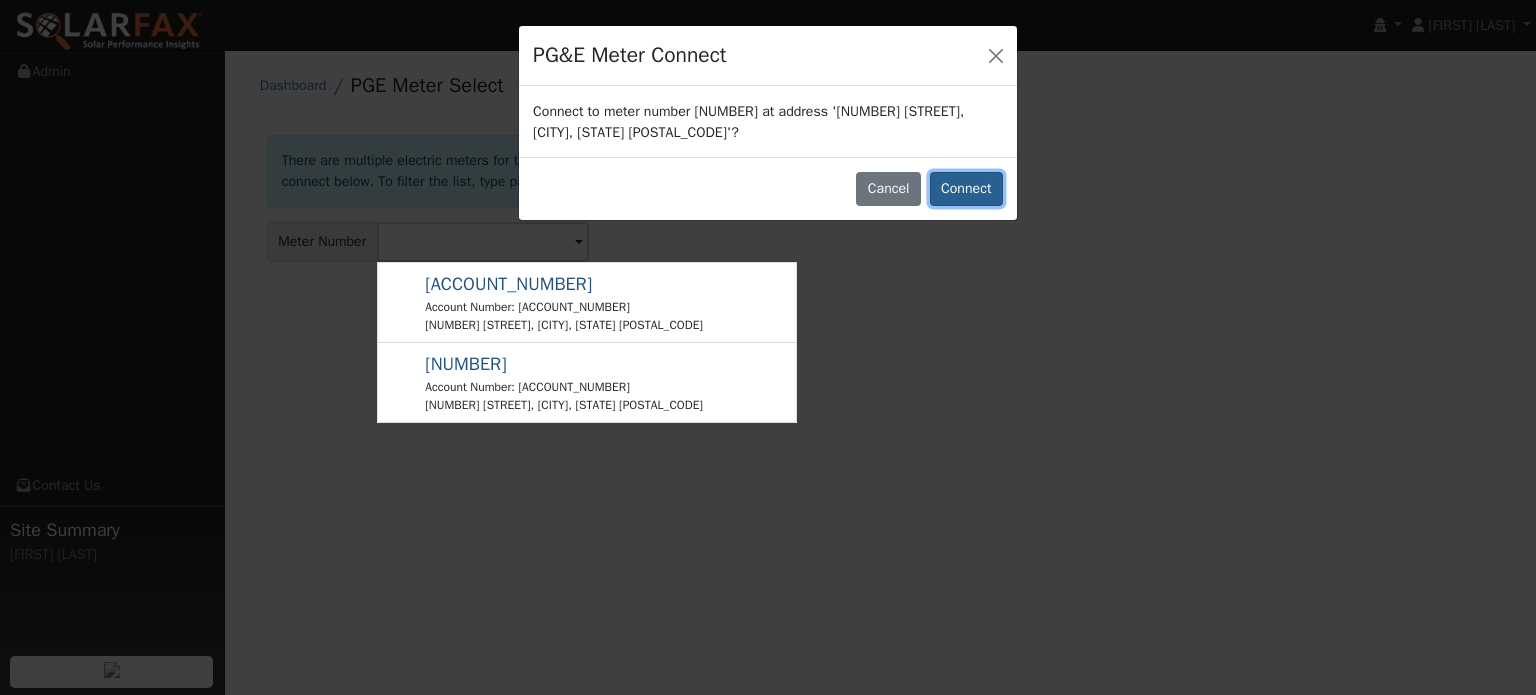 click on "Connect" at bounding box center [966, 189] 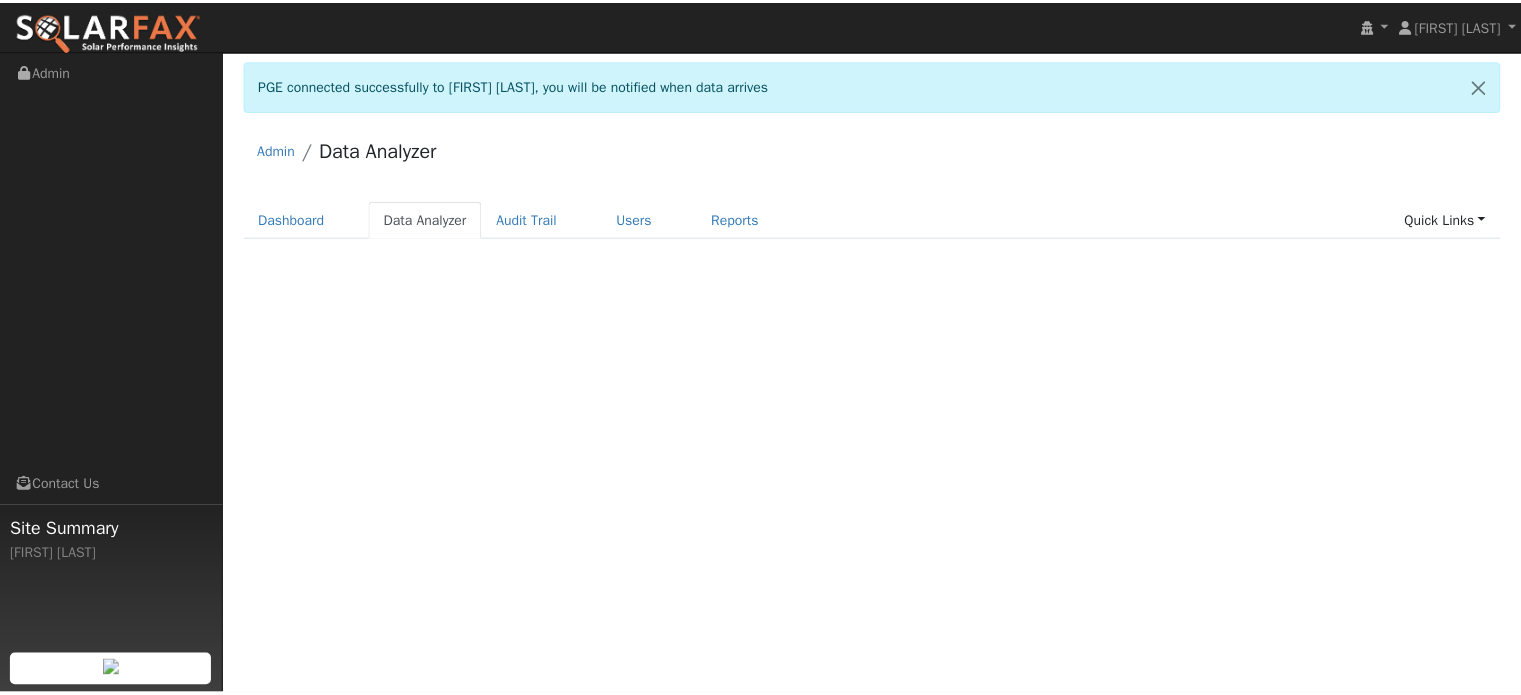 scroll, scrollTop: 0, scrollLeft: 0, axis: both 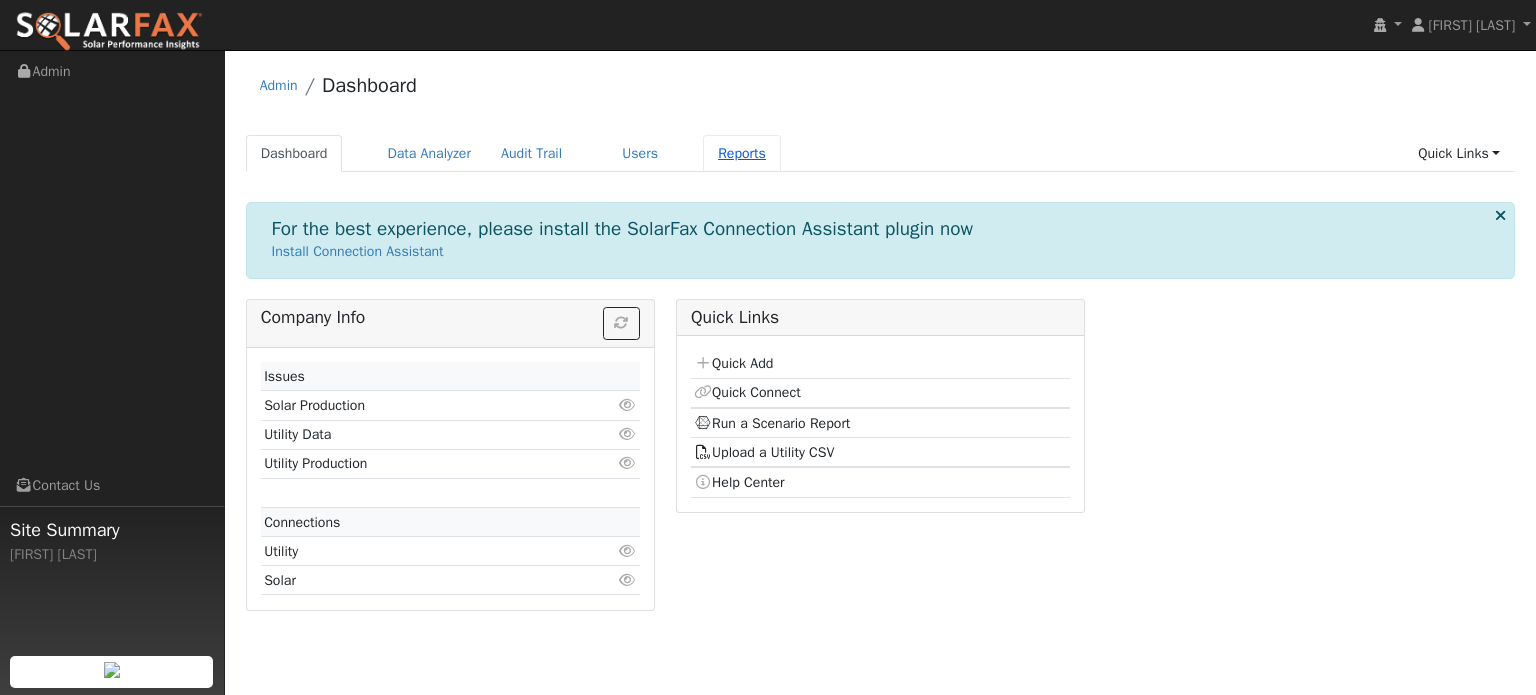 click on "Reports" at bounding box center [742, 153] 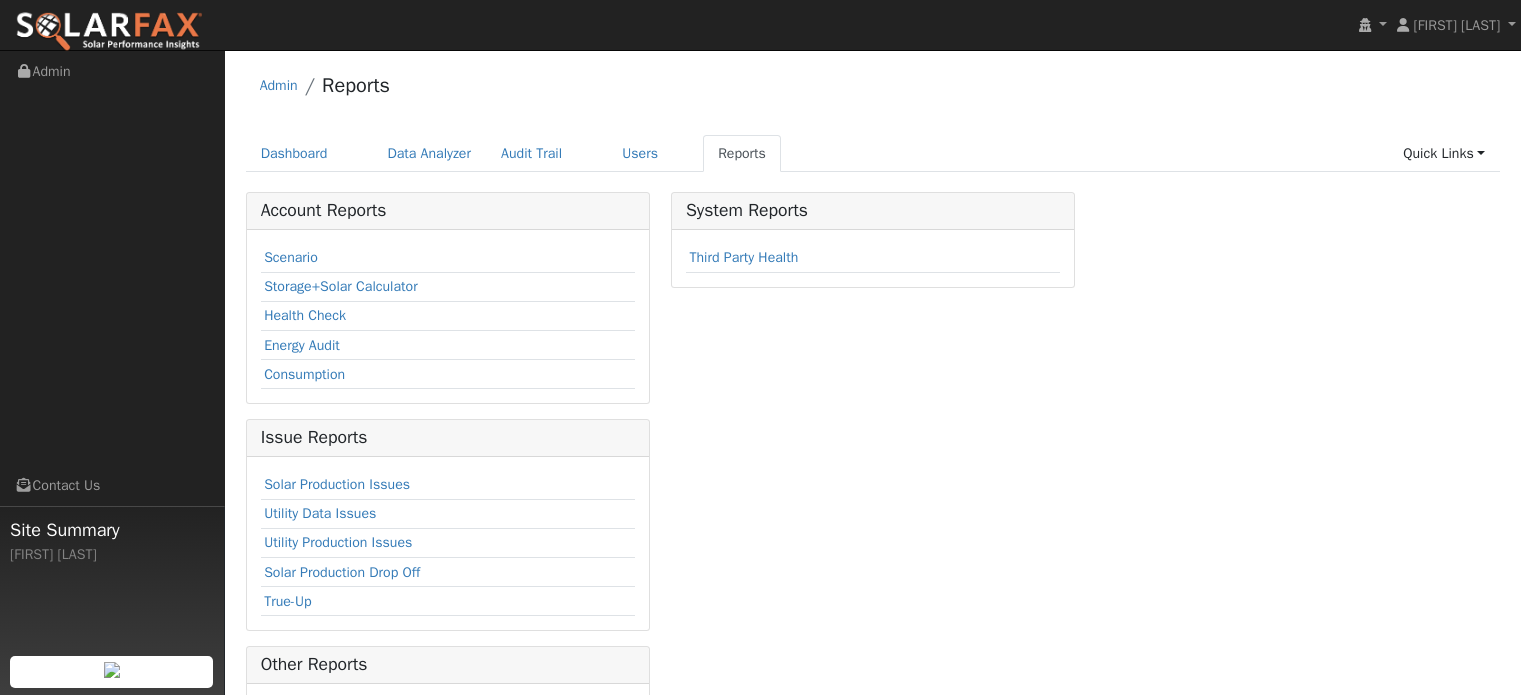 scroll, scrollTop: 0, scrollLeft: 0, axis: both 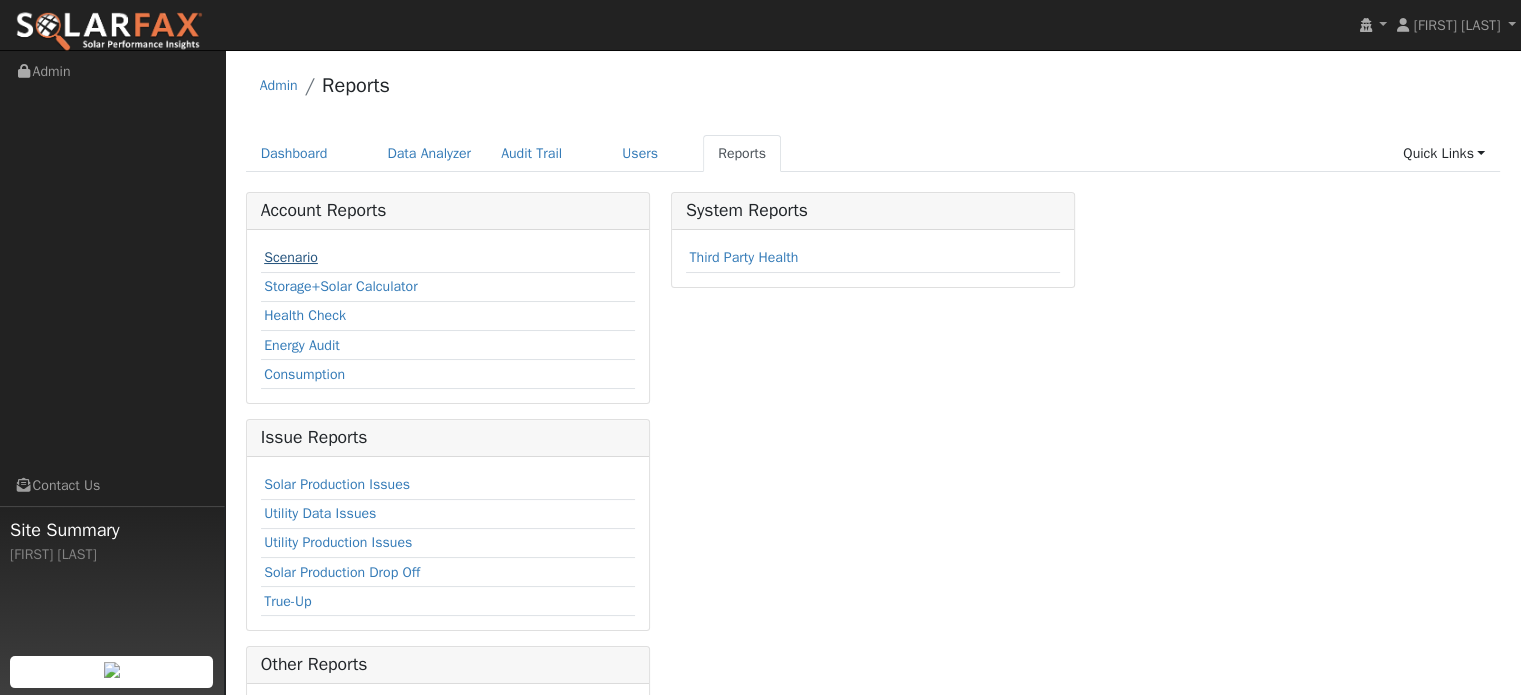 click on "Scenario" at bounding box center (291, 257) 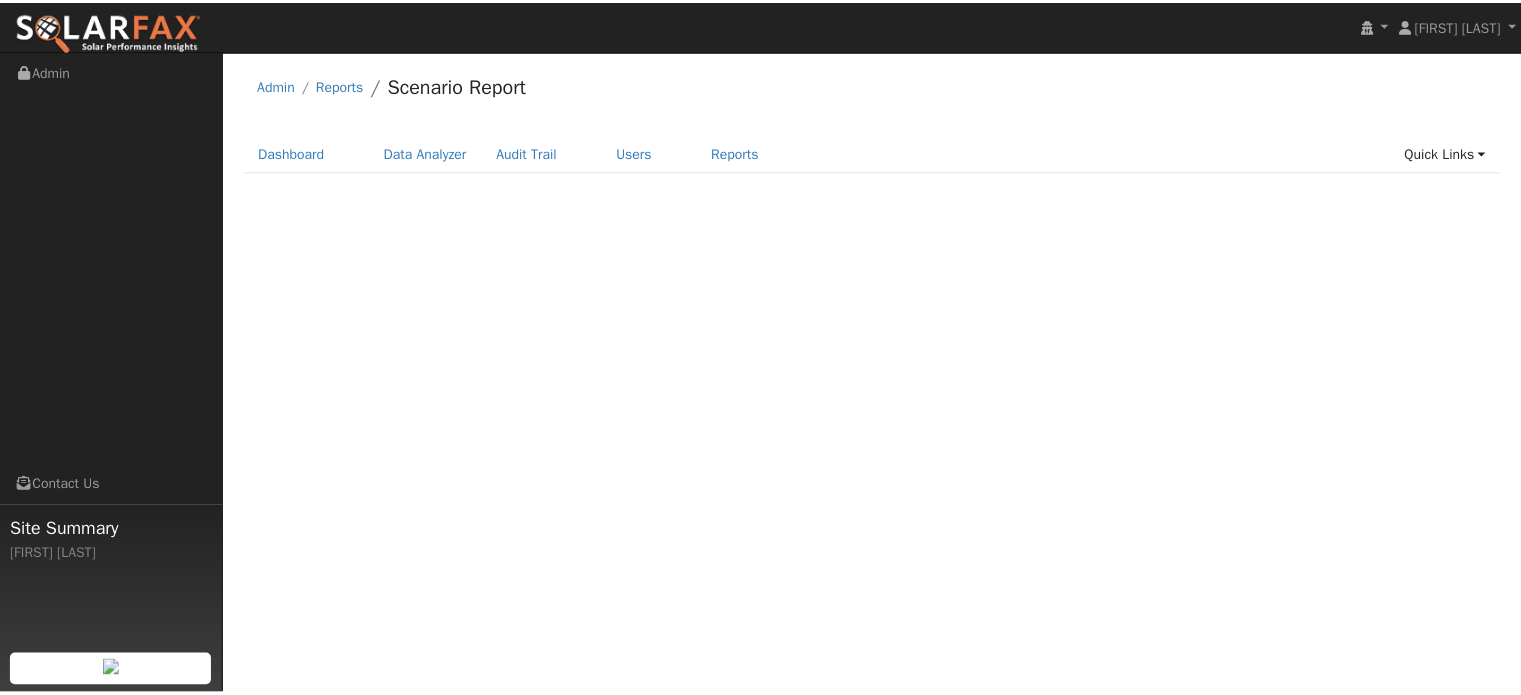scroll, scrollTop: 0, scrollLeft: 0, axis: both 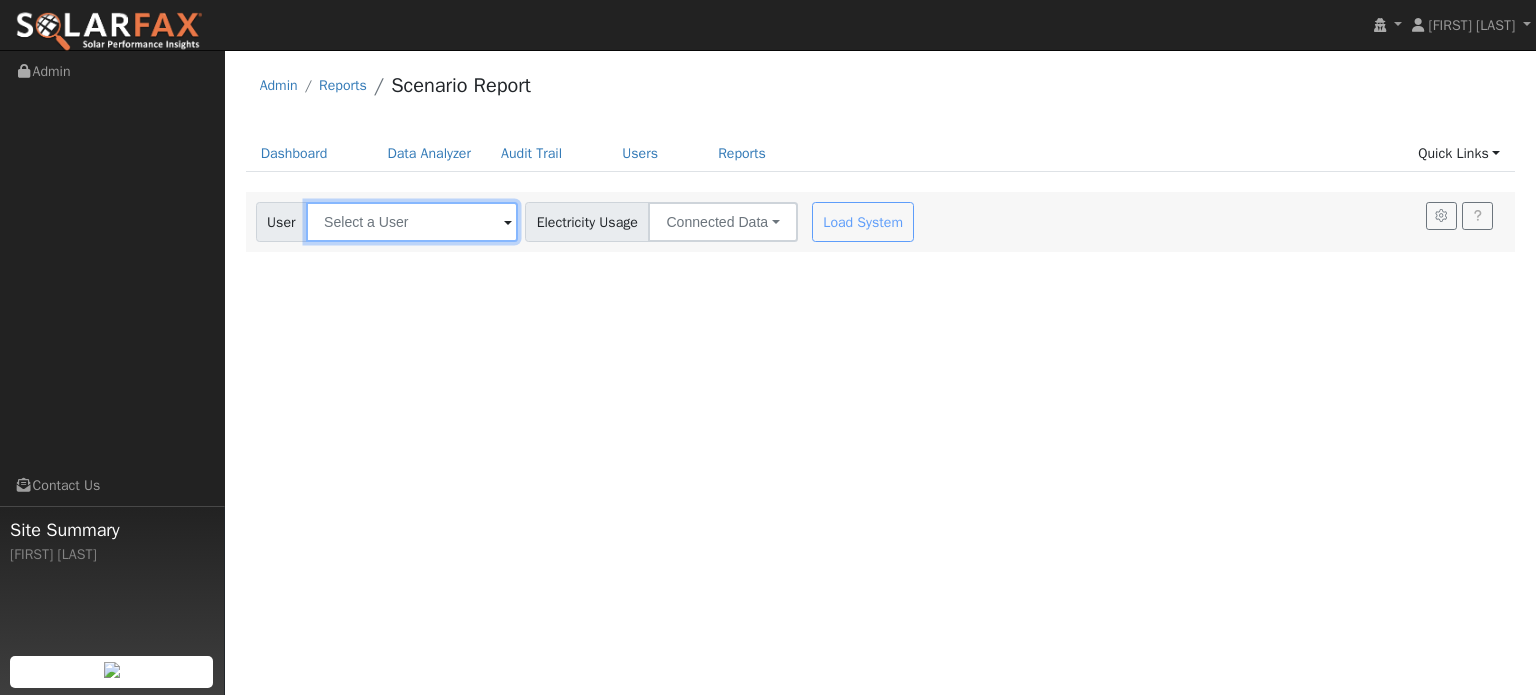 click at bounding box center (412, 222) 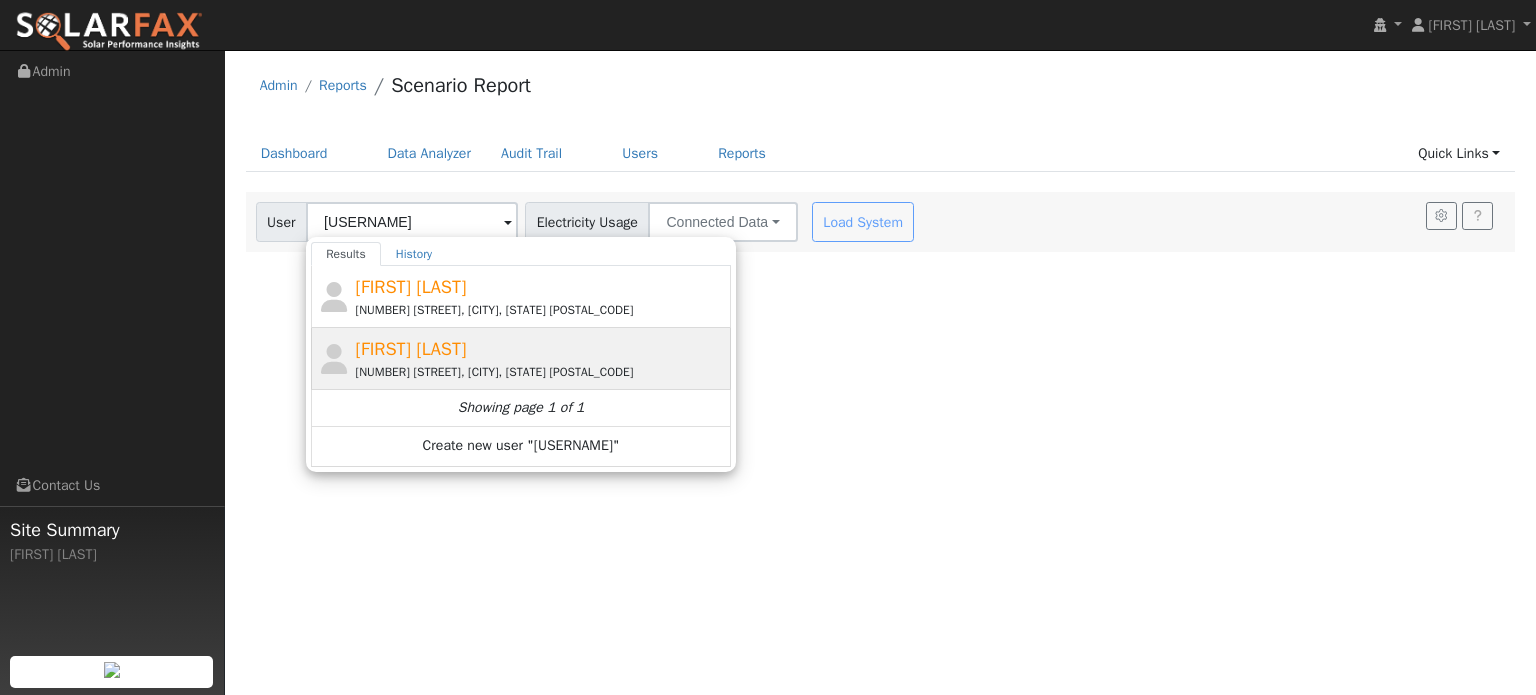click on "[FIRST] [LAST]" at bounding box center (411, 349) 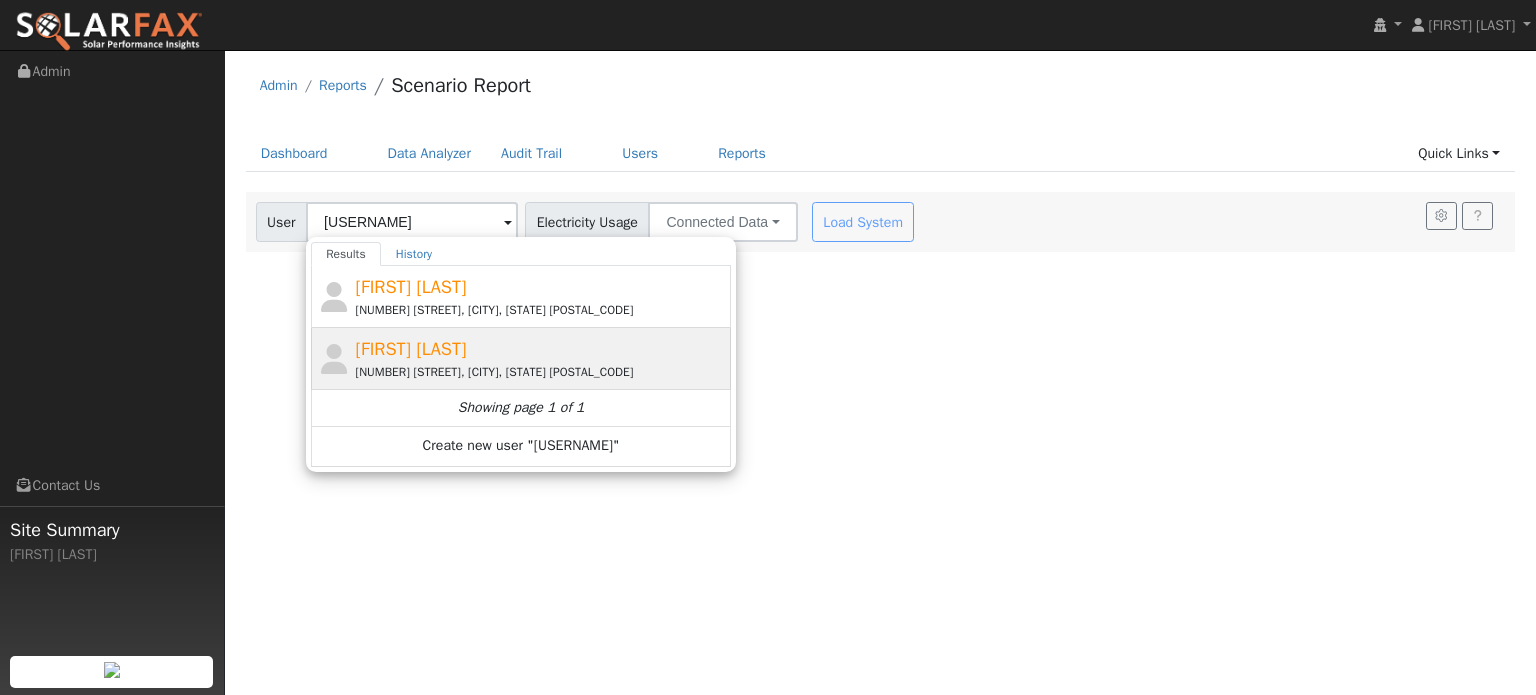 type on "[FIRST] [LAST]" 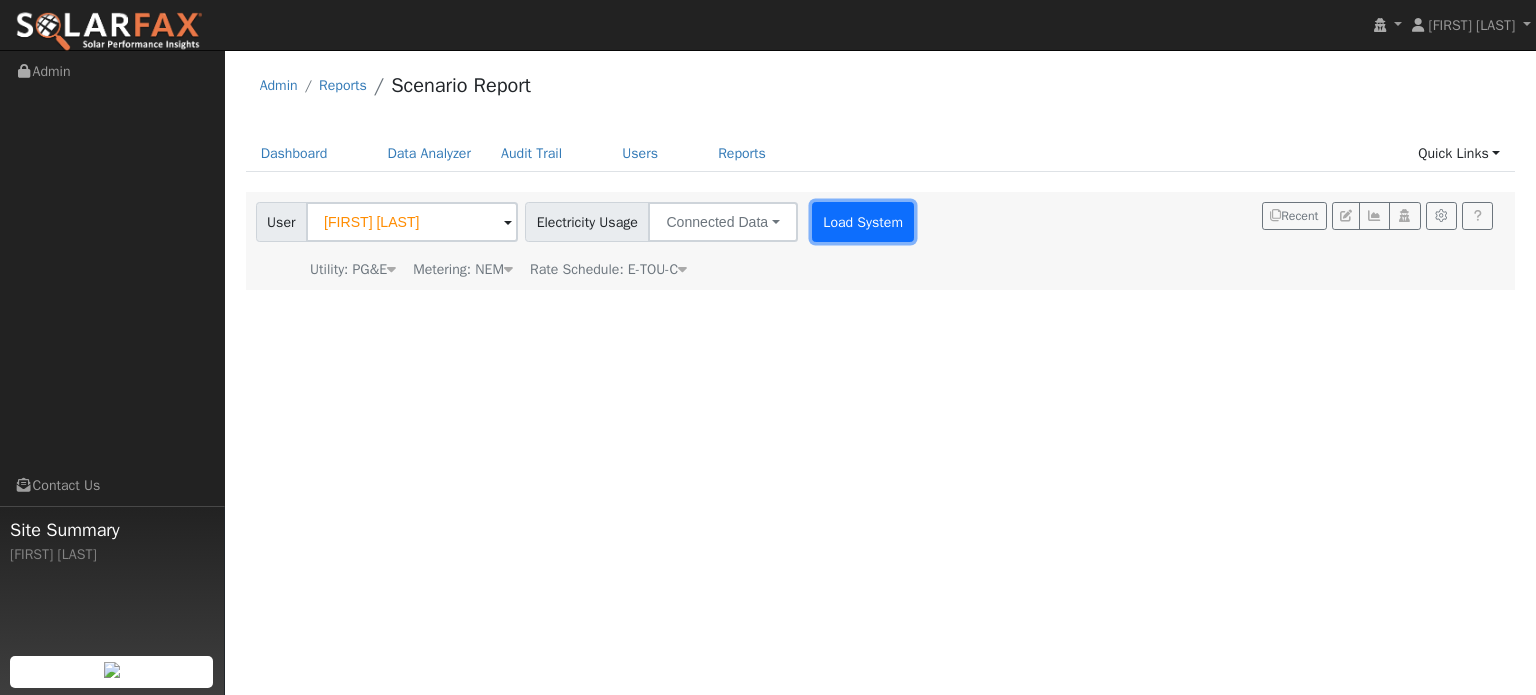 click on "Load System" at bounding box center (863, 222) 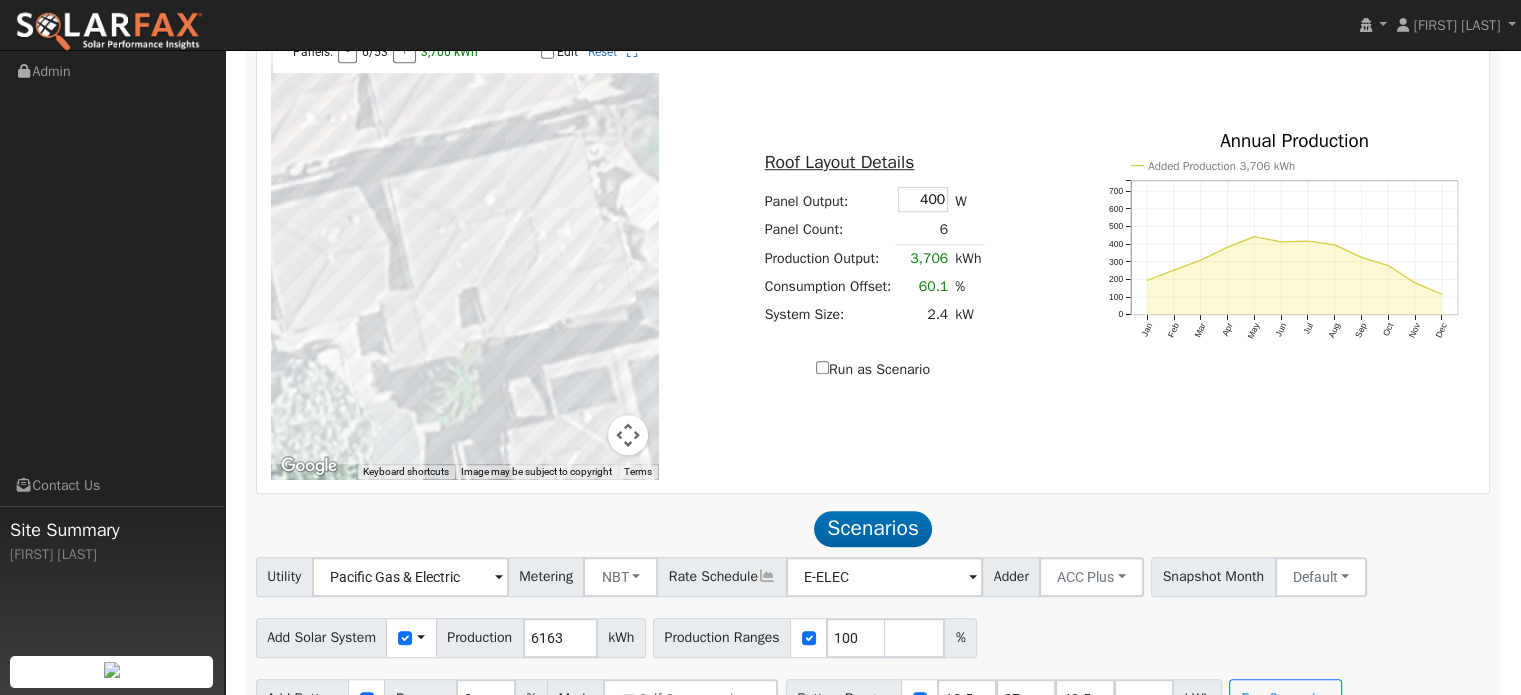 scroll, scrollTop: 1210, scrollLeft: 0, axis: vertical 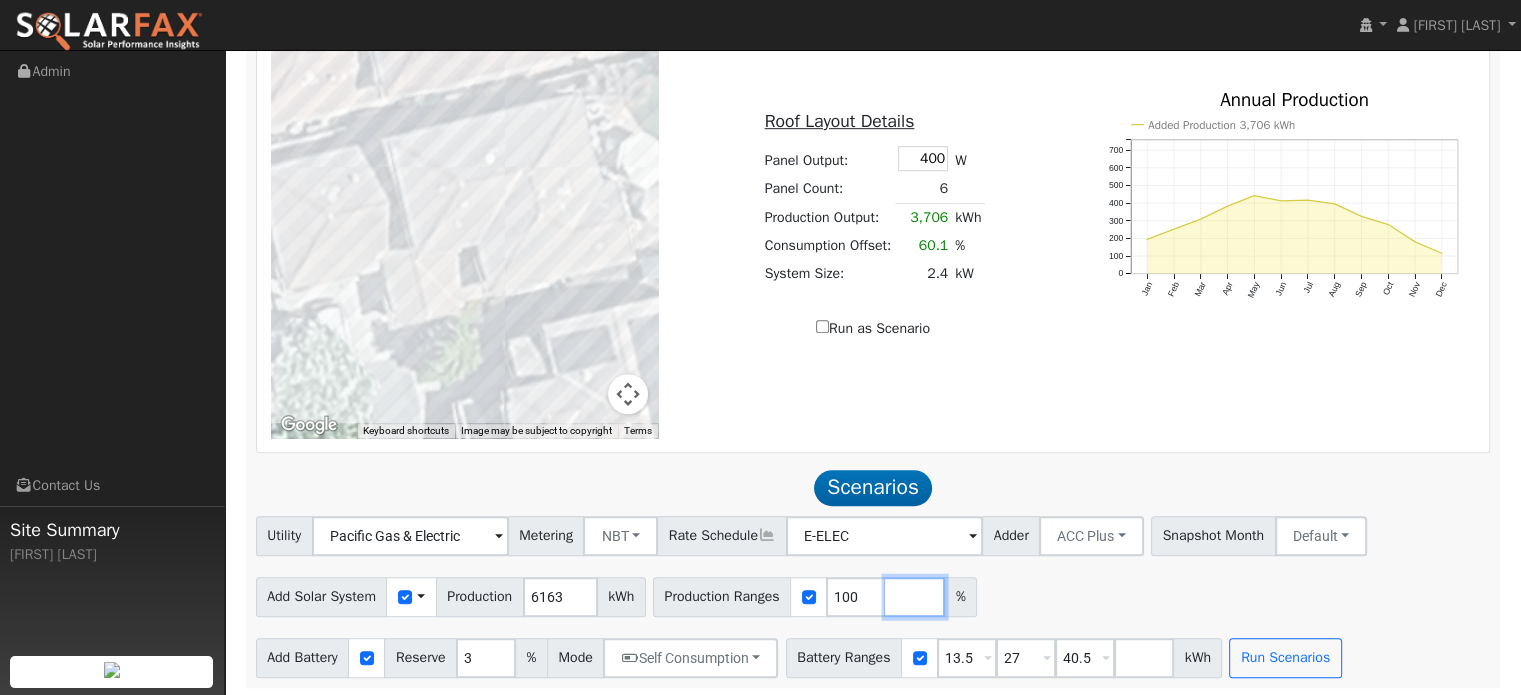 click at bounding box center (915, 597) 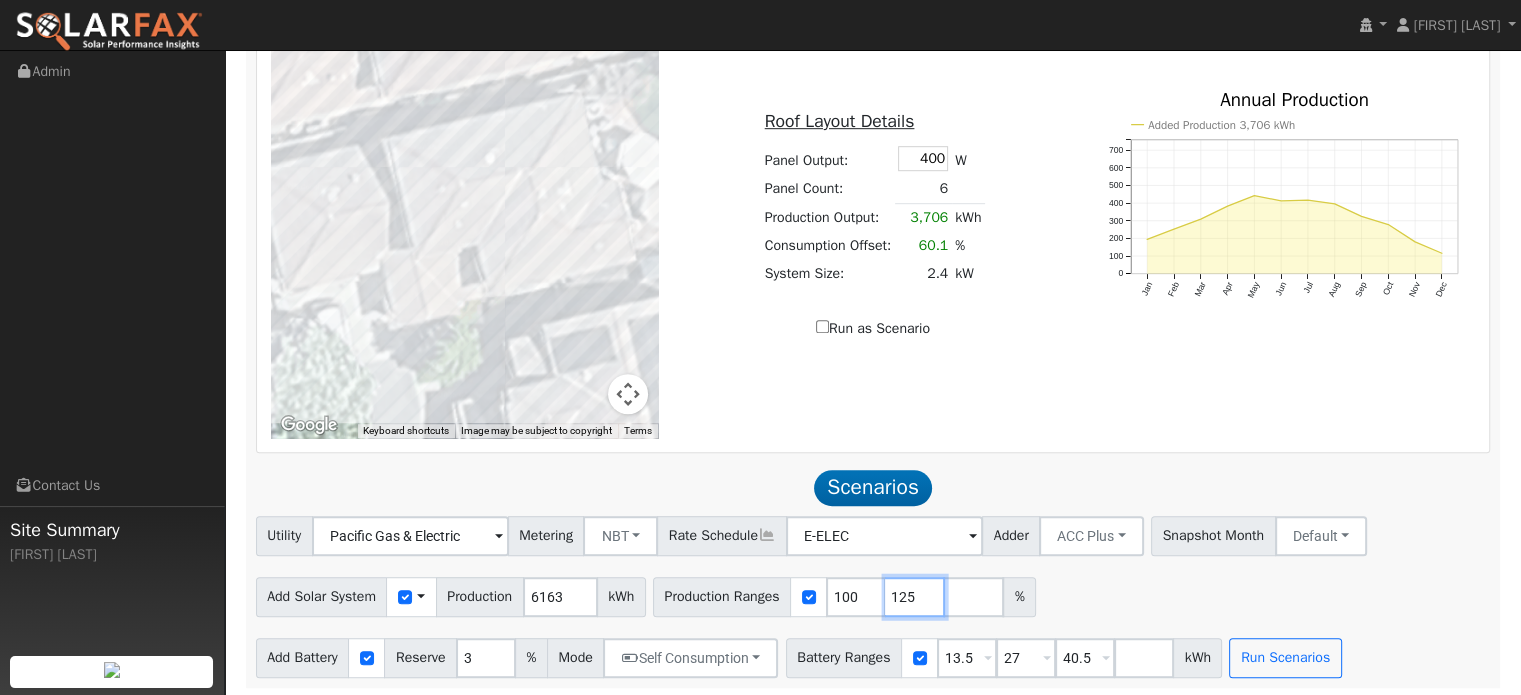 type on "125" 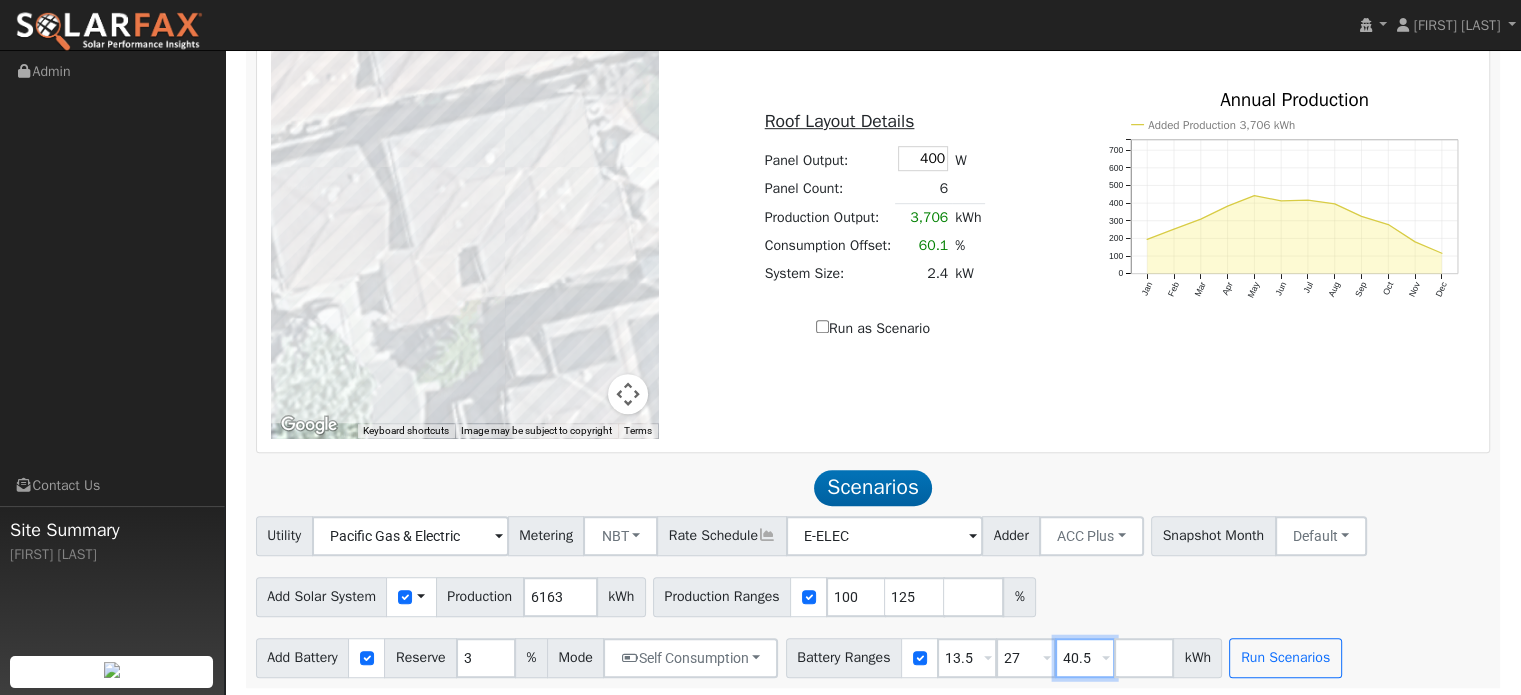 click on "40.5" at bounding box center (1085, 658) 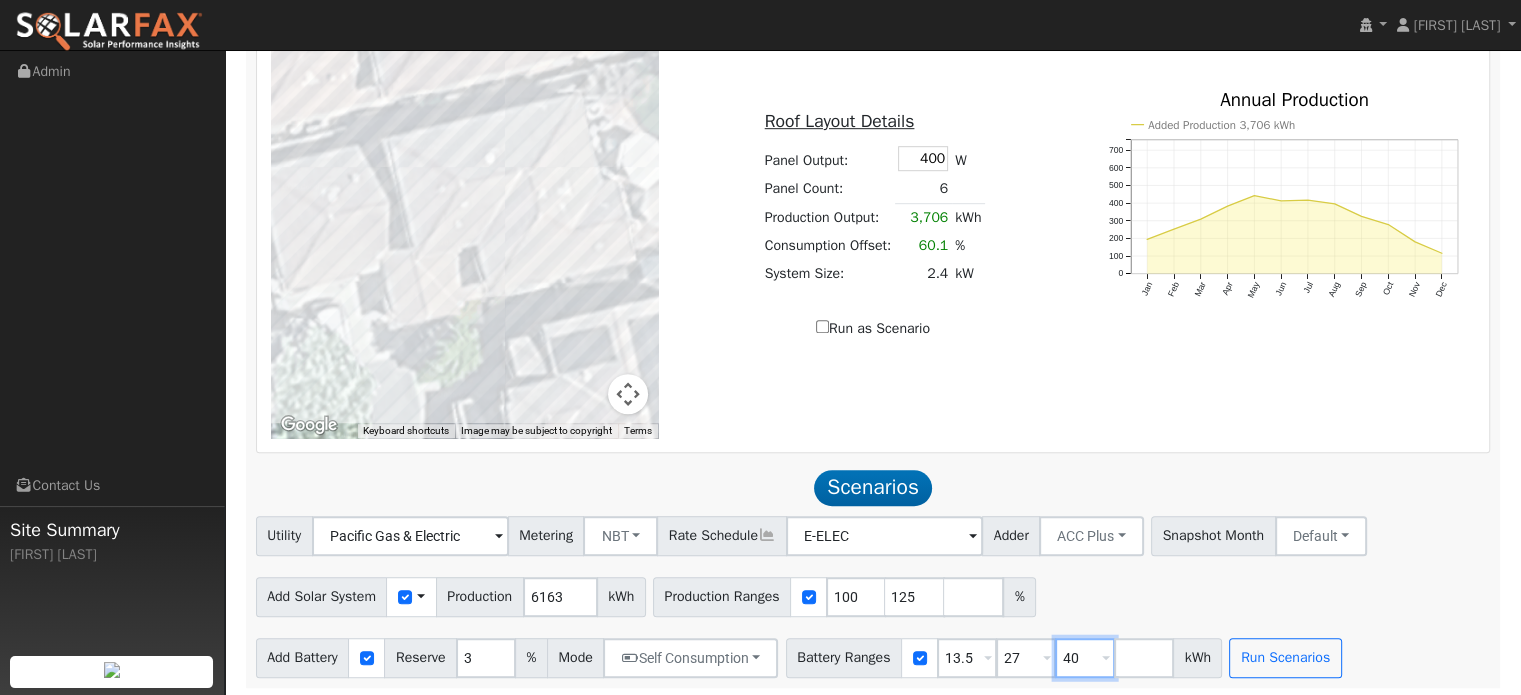 type on "4" 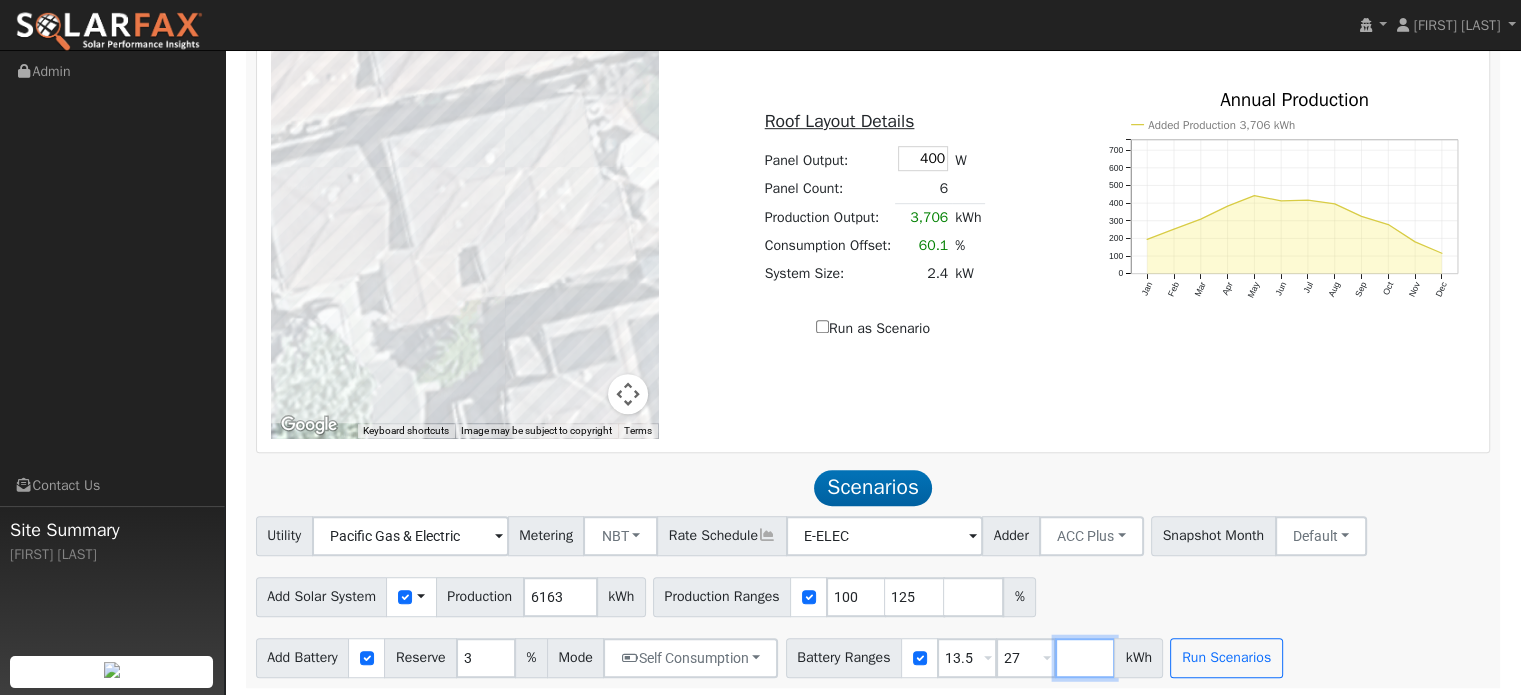type 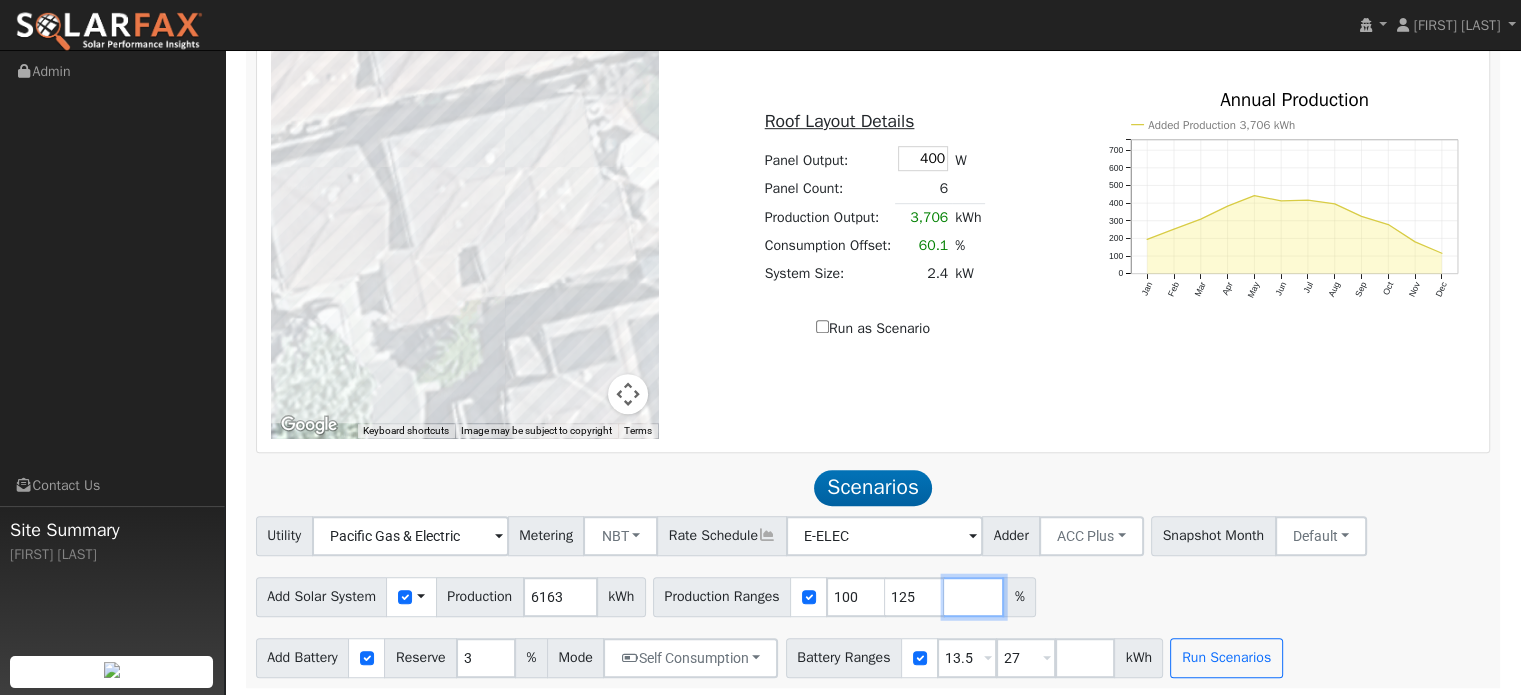 click at bounding box center (974, 597) 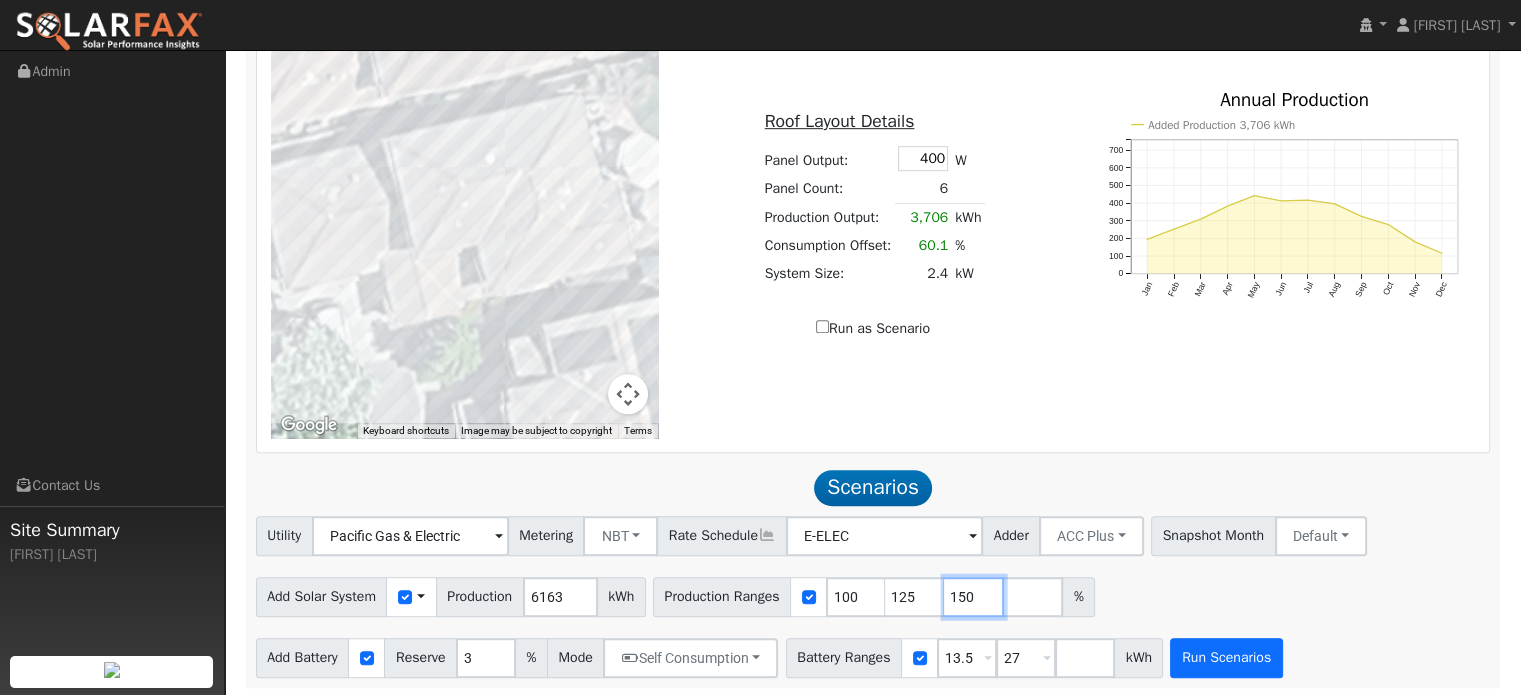 type on "150" 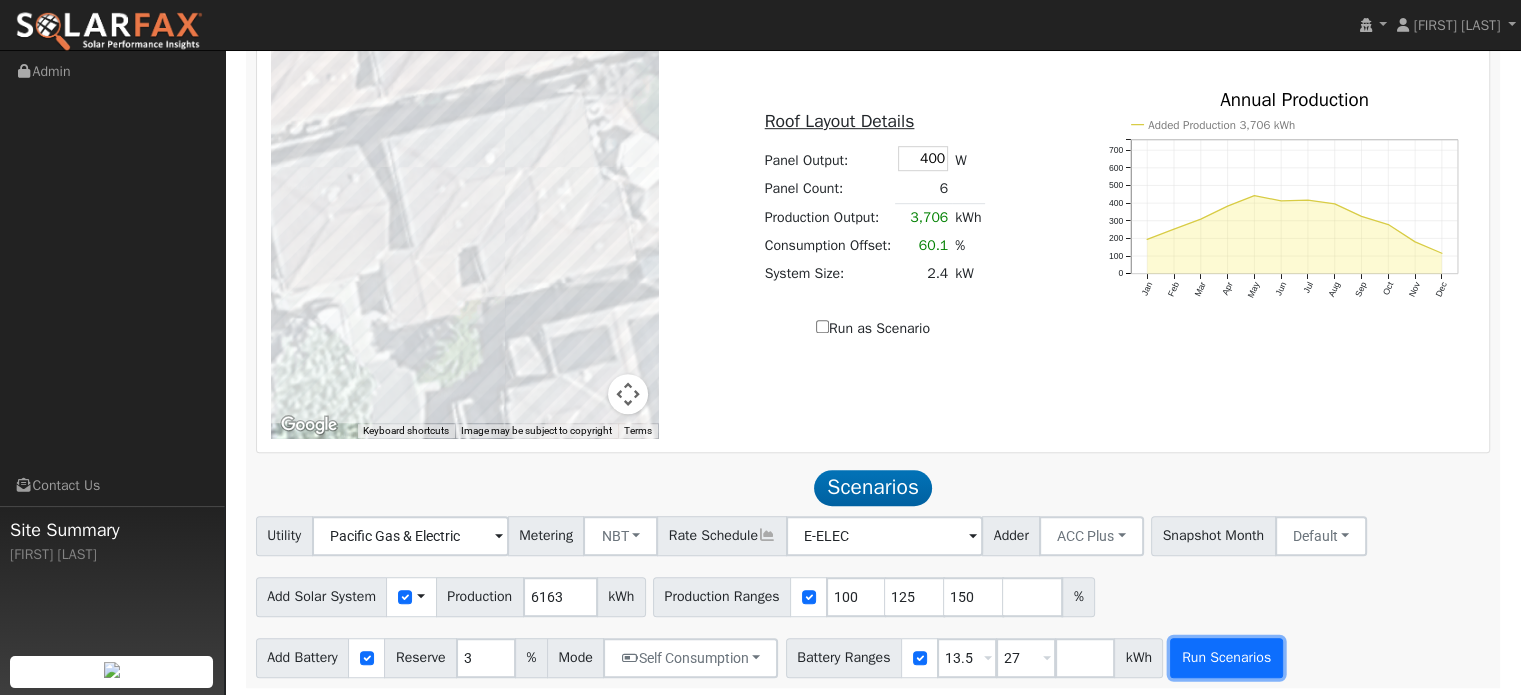 click on "Run Scenarios" at bounding box center [1226, 658] 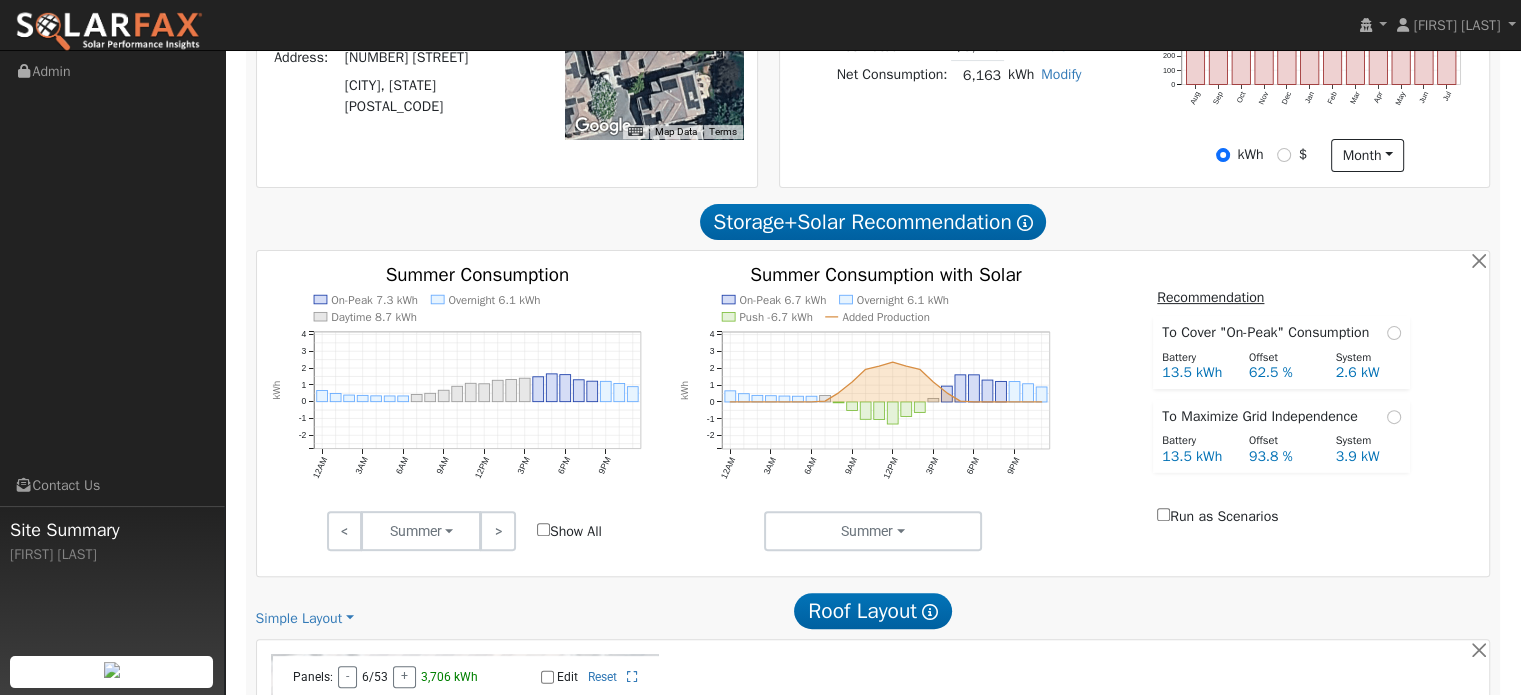 scroll, scrollTop: 315, scrollLeft: 0, axis: vertical 